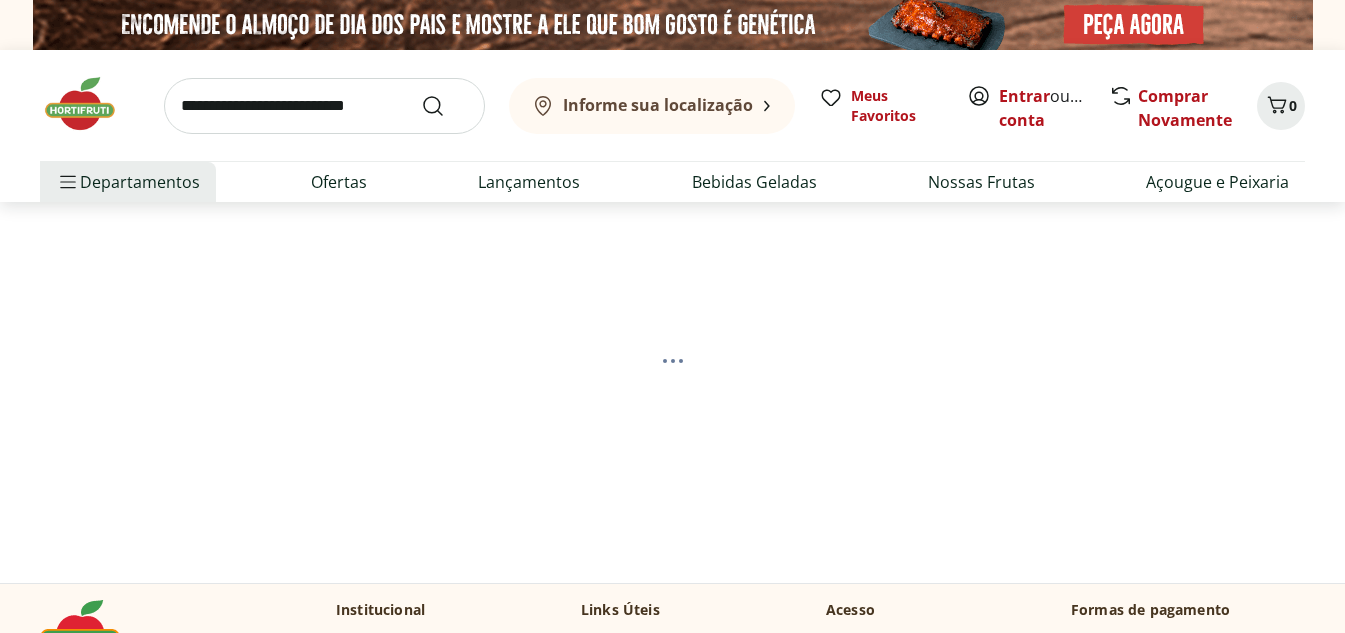 scroll, scrollTop: 0, scrollLeft: 0, axis: both 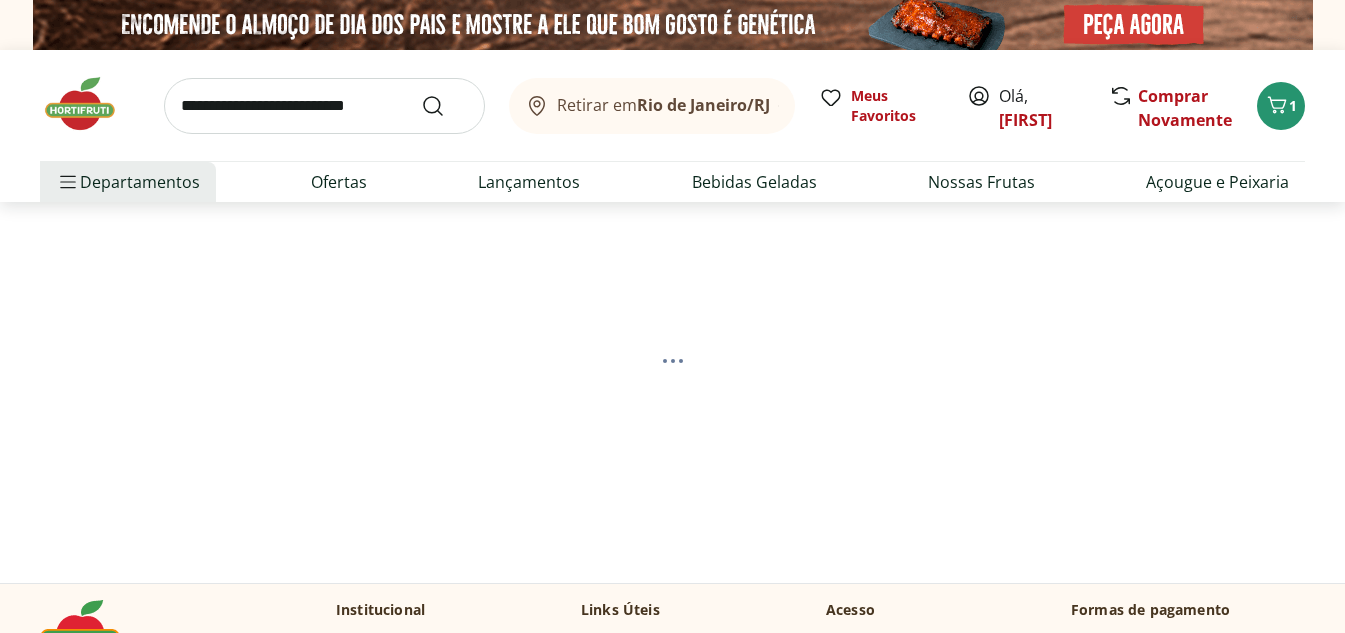 select on "**********" 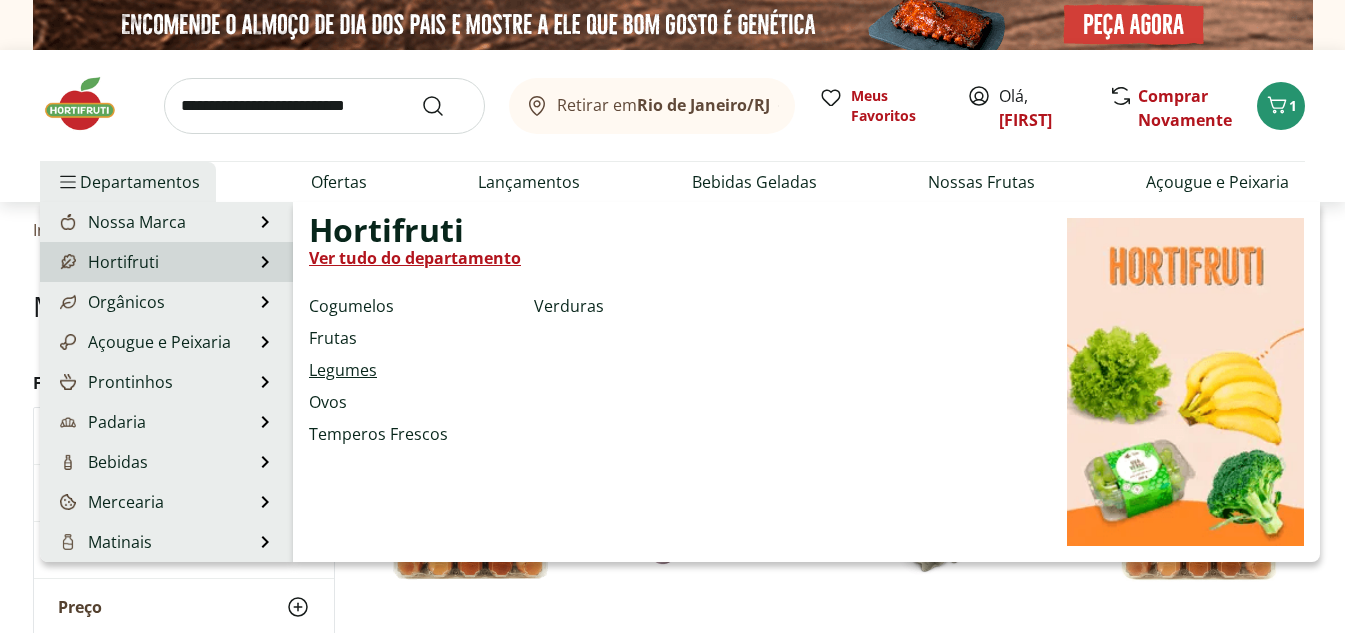 click on "Legumes" at bounding box center (343, 370) 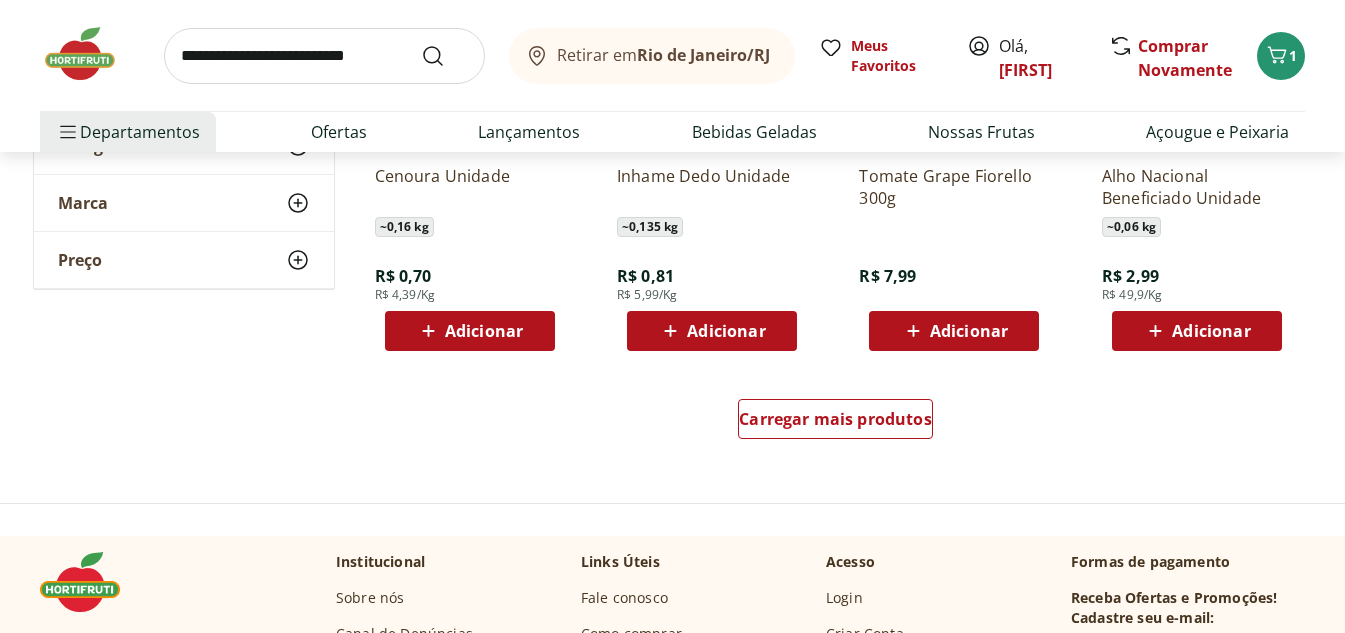 scroll, scrollTop: 1300, scrollLeft: 0, axis: vertical 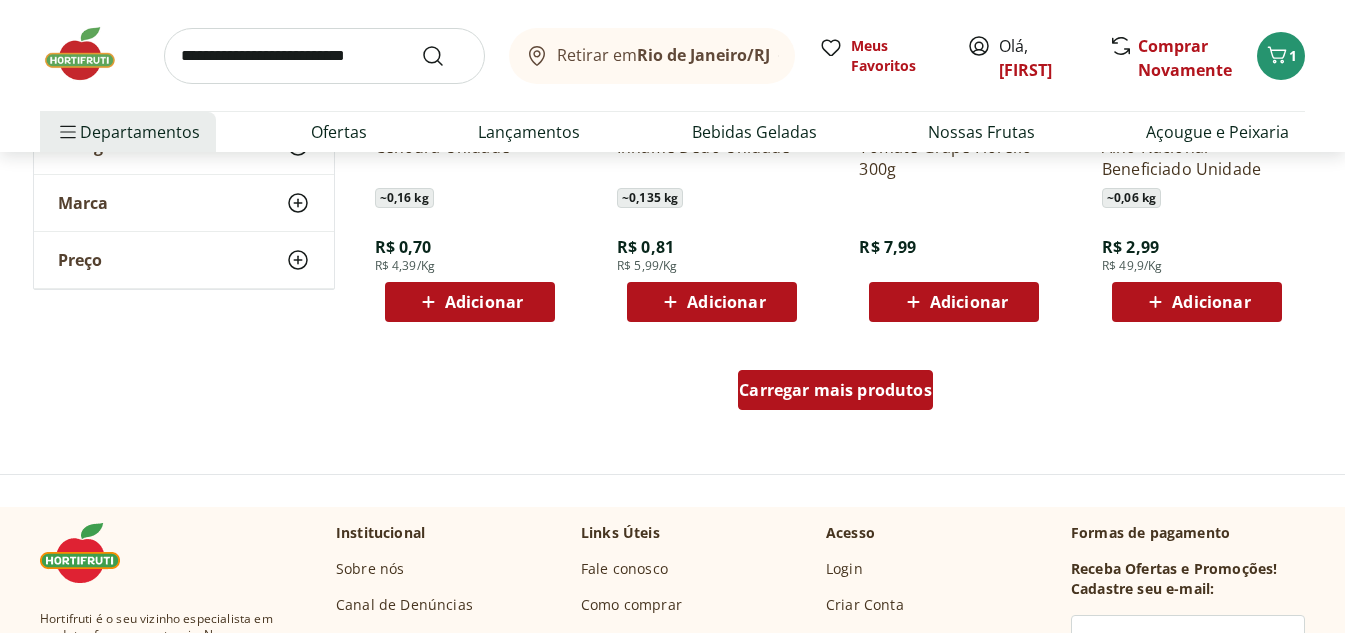 click on "Carregar mais produtos" at bounding box center [835, 390] 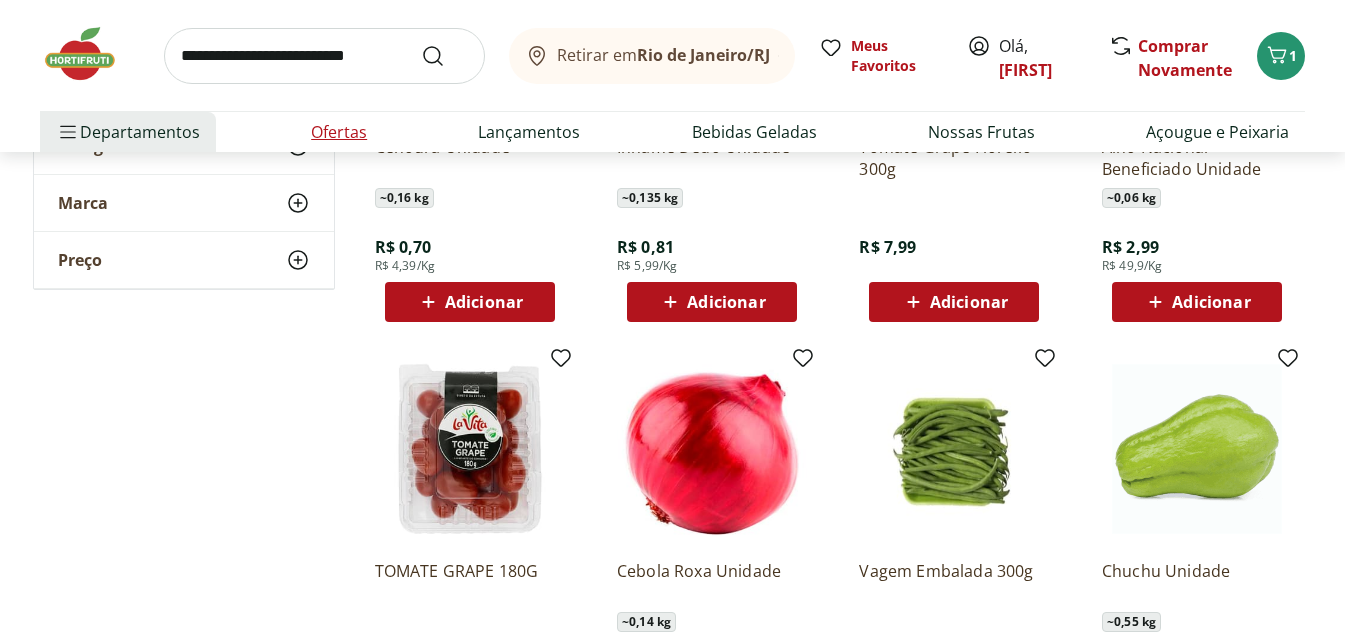 click on "Ofertas" at bounding box center (339, 132) 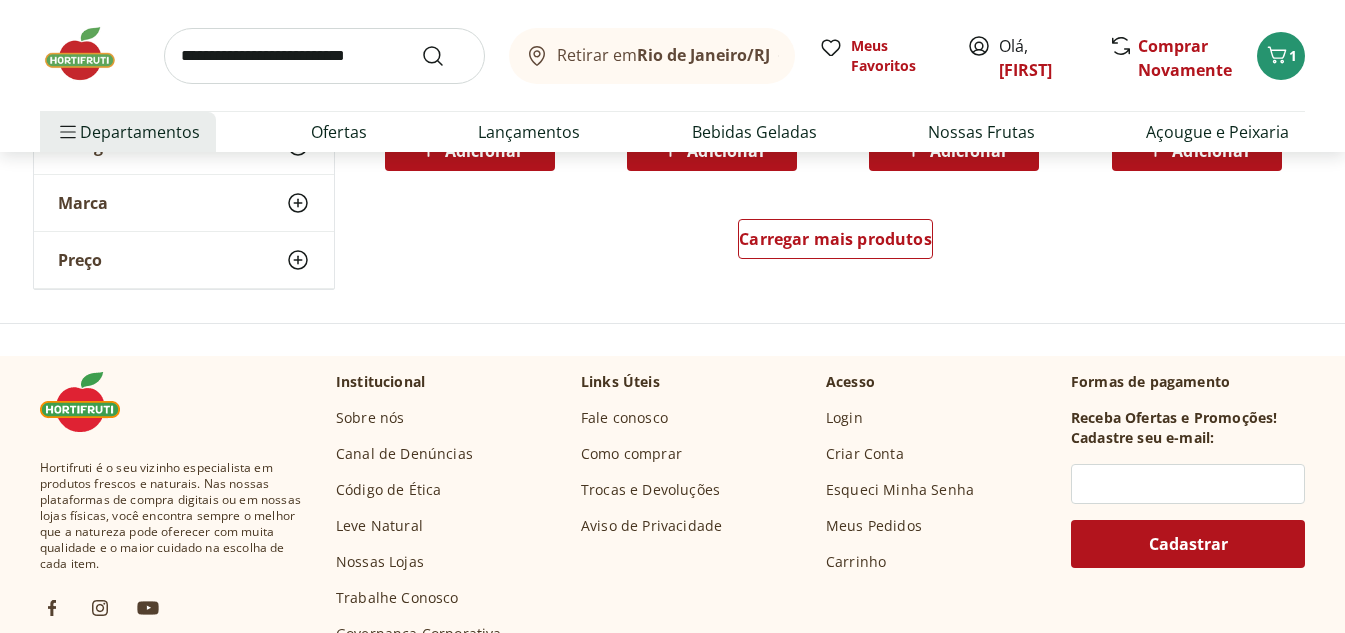 scroll, scrollTop: 1500, scrollLeft: 0, axis: vertical 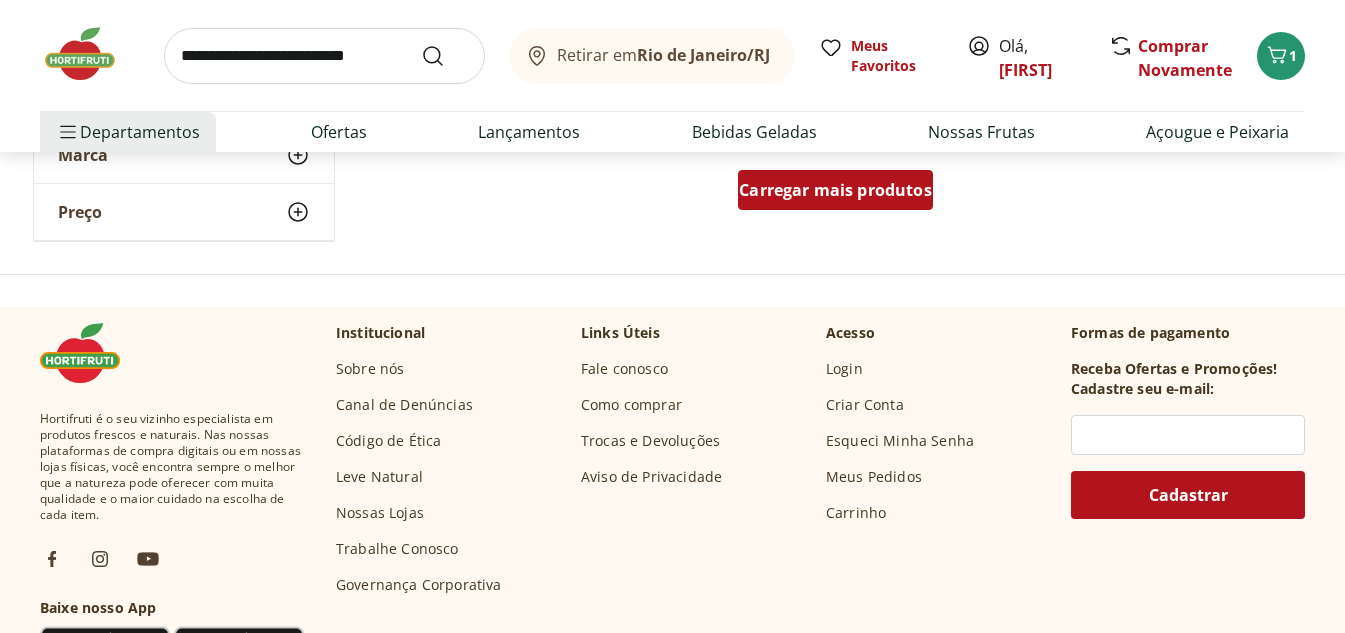 click on "Carregar mais produtos" at bounding box center (835, 190) 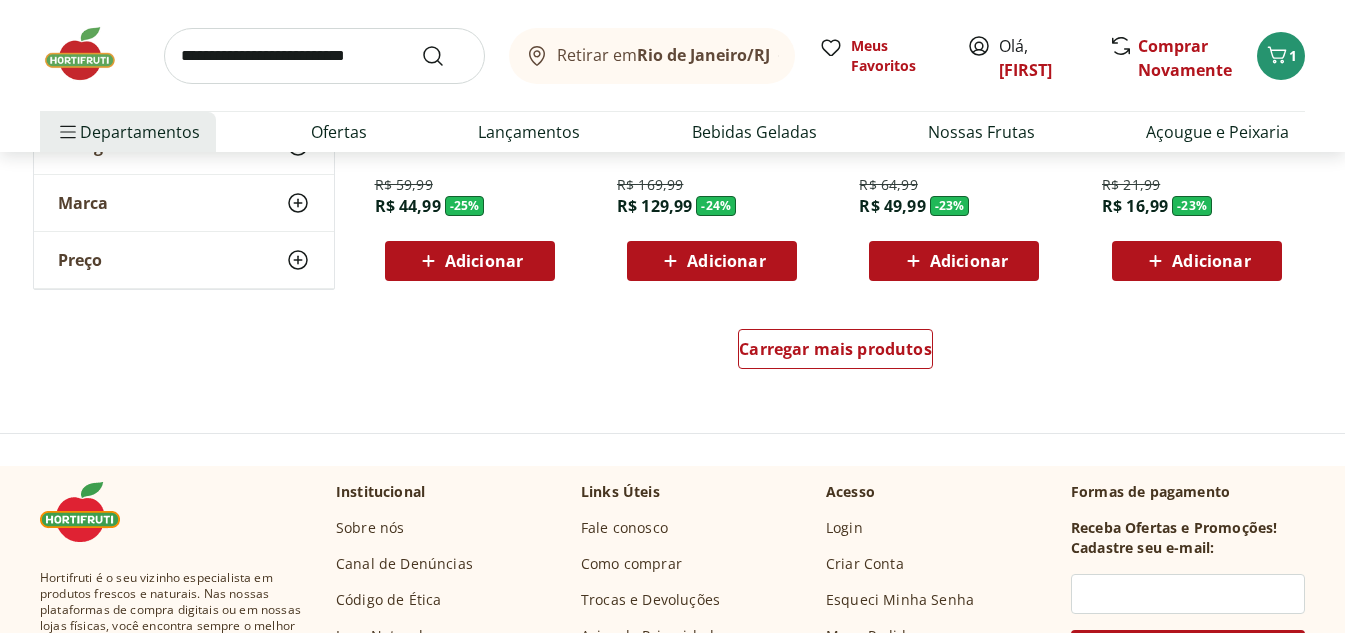 scroll, scrollTop: 2700, scrollLeft: 0, axis: vertical 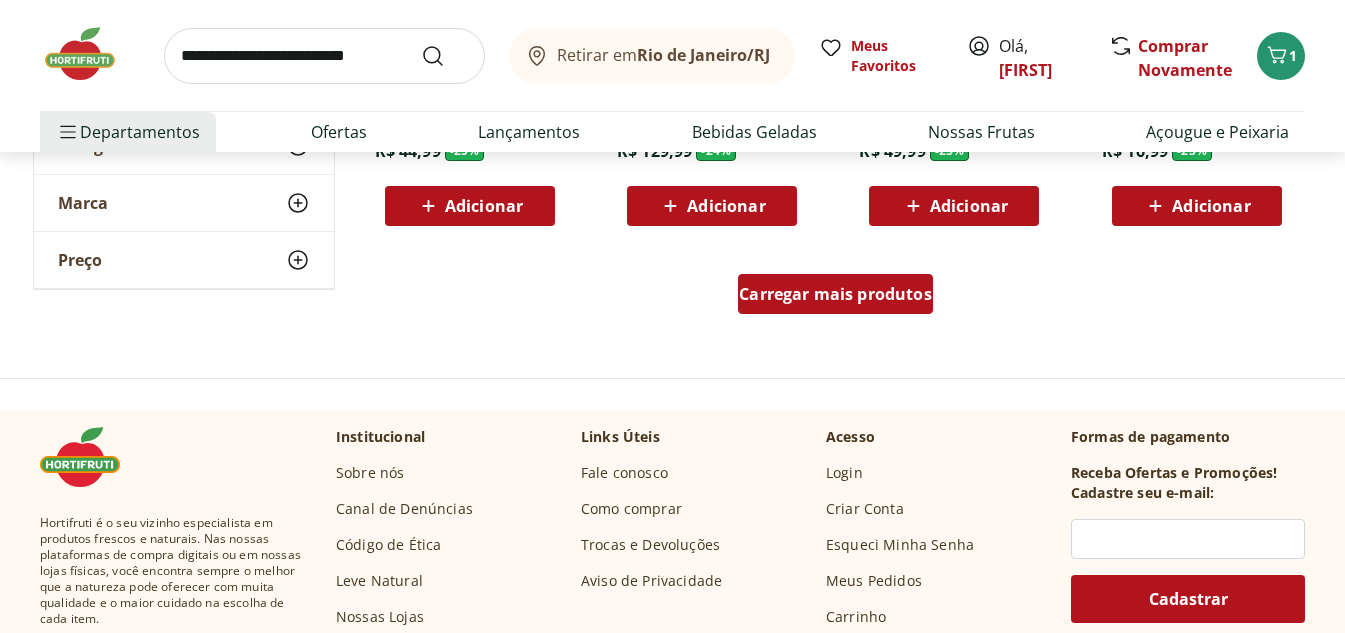 click on "Carregar mais produtos" at bounding box center [835, 294] 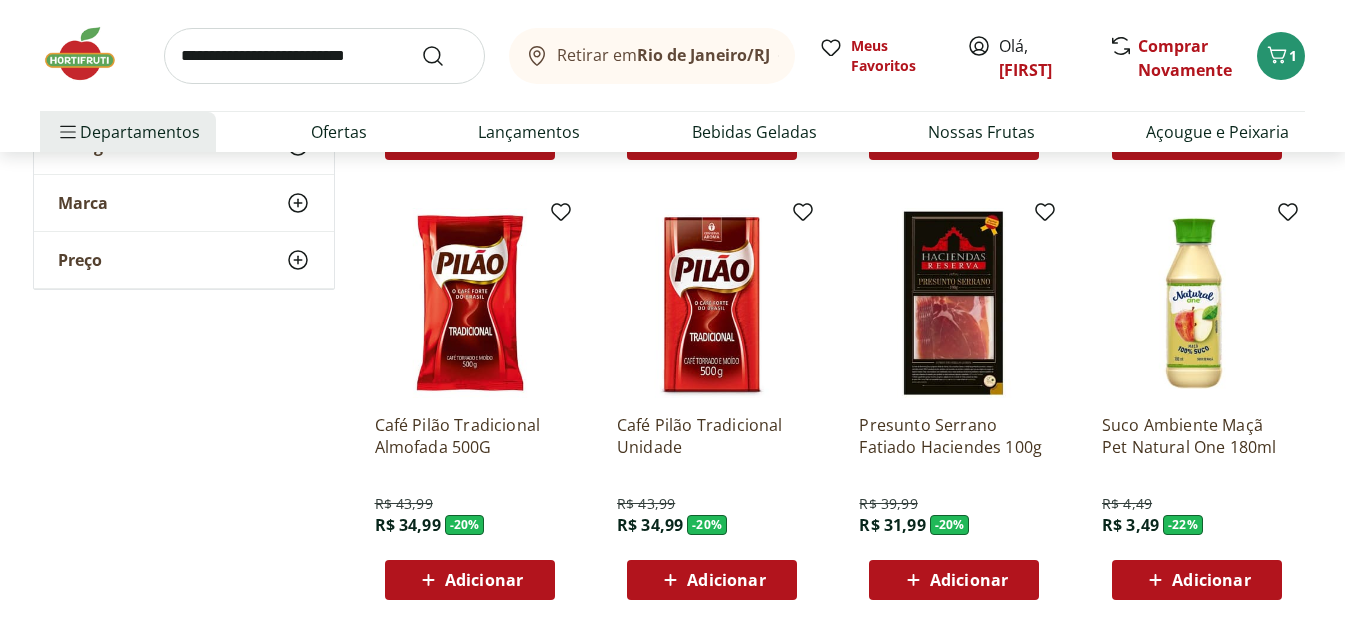scroll, scrollTop: 3600, scrollLeft: 0, axis: vertical 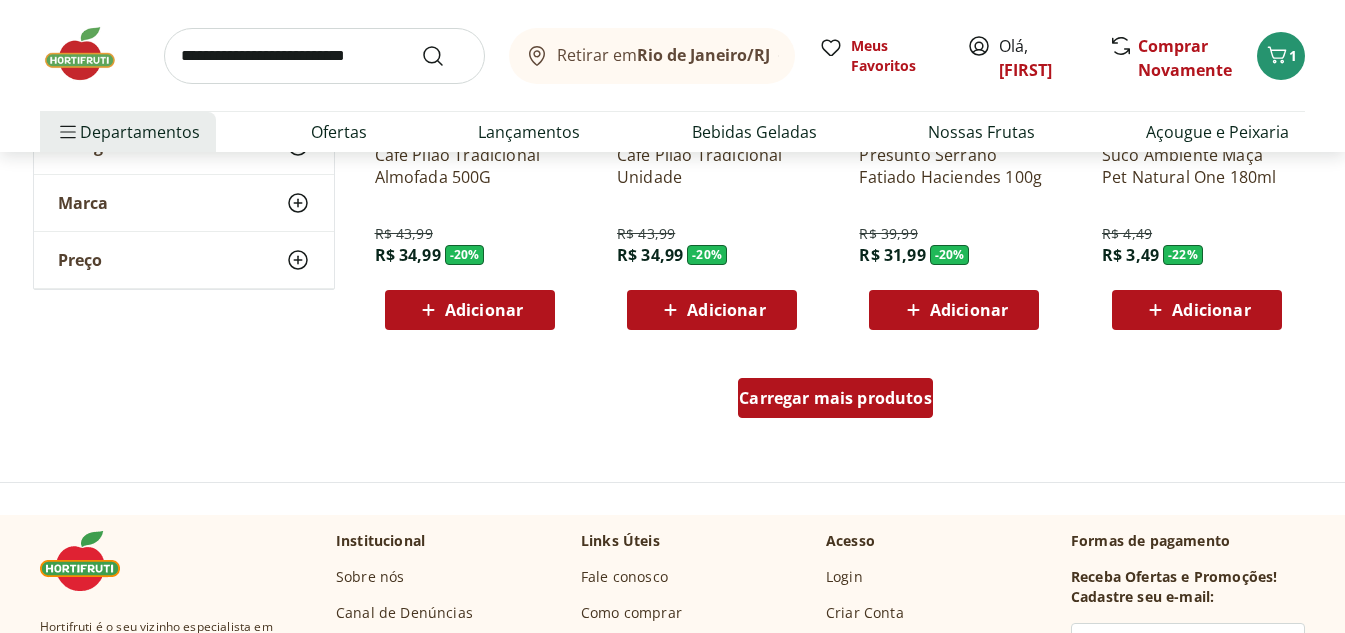 click on "Carregar mais produtos" at bounding box center [835, 398] 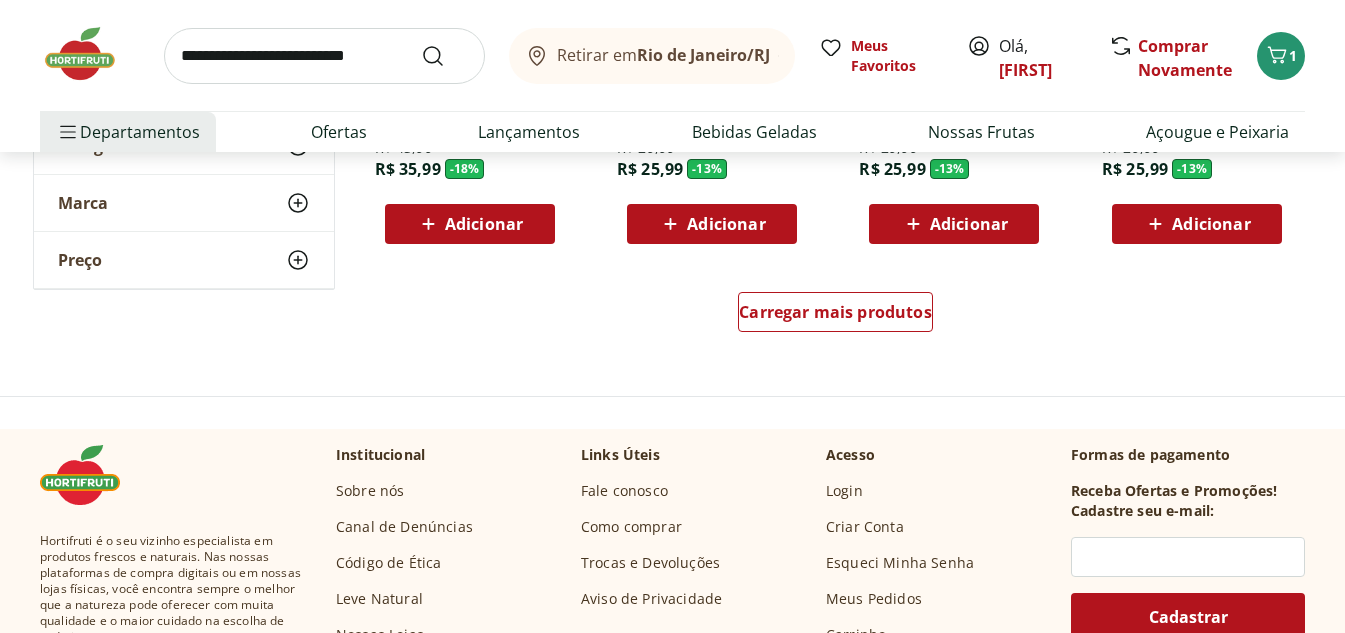 scroll, scrollTop: 5400, scrollLeft: 0, axis: vertical 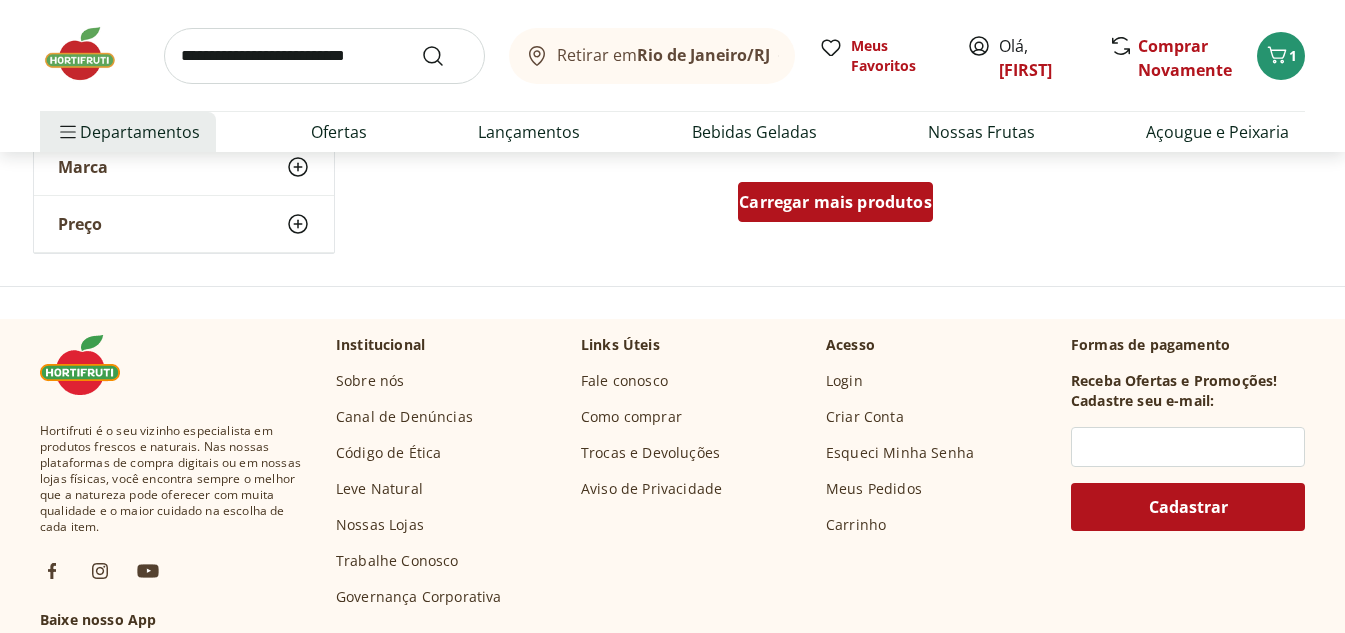 click on "Carregar mais produtos" at bounding box center (835, 202) 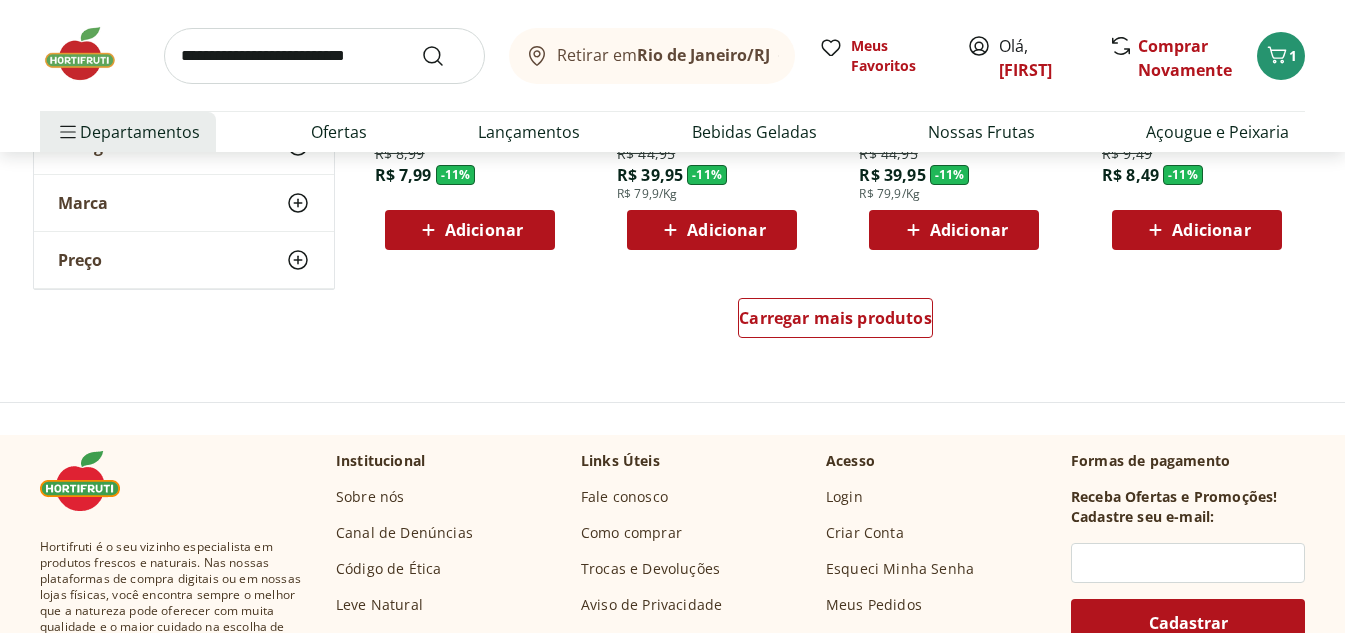 scroll, scrollTop: 6600, scrollLeft: 0, axis: vertical 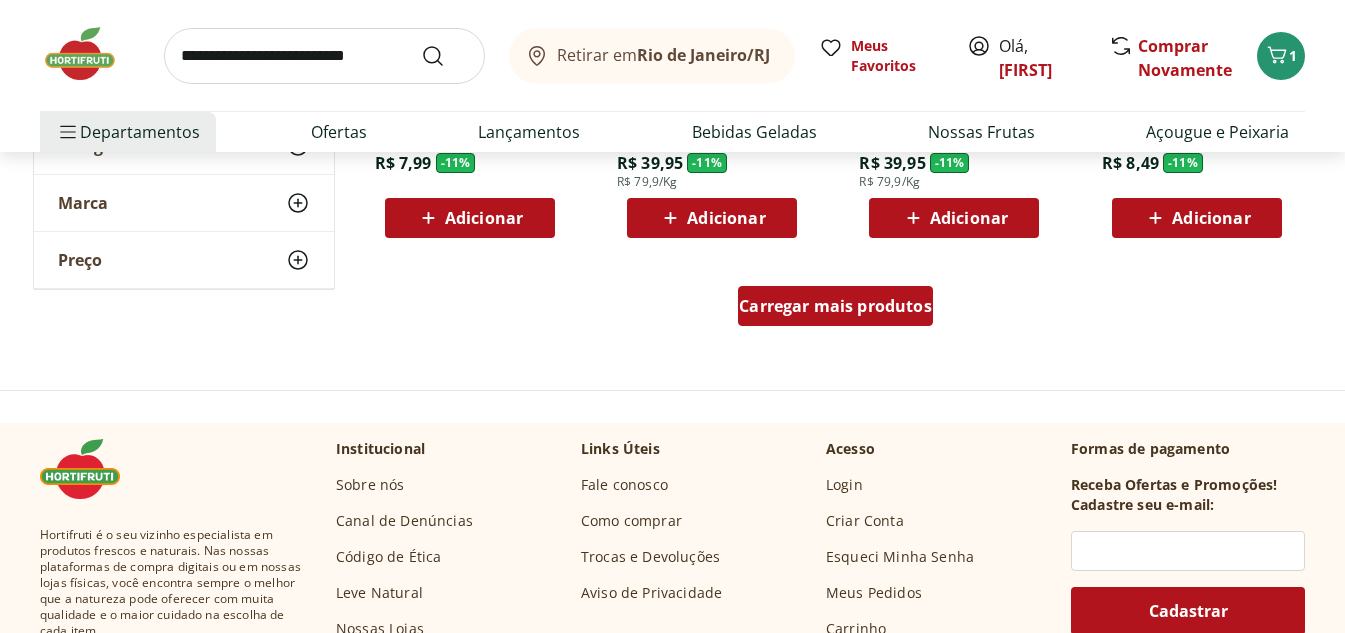 click on "Carregar mais produtos" at bounding box center (835, 306) 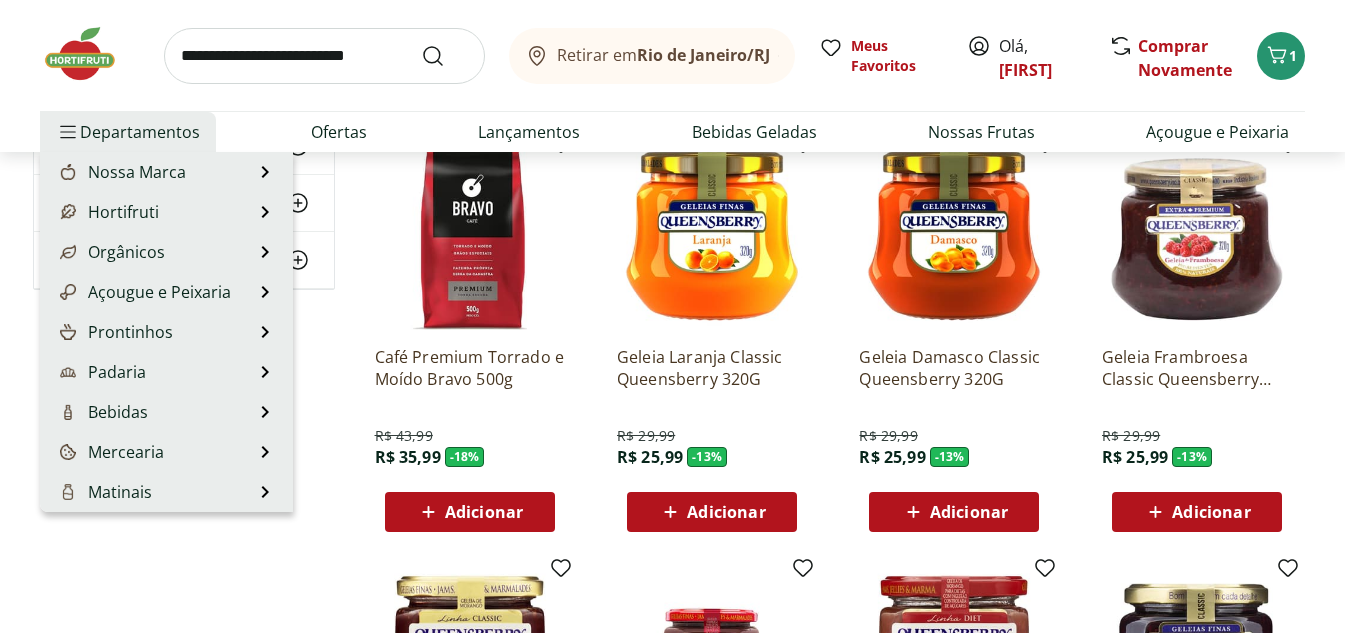 scroll, scrollTop: 5000, scrollLeft: 0, axis: vertical 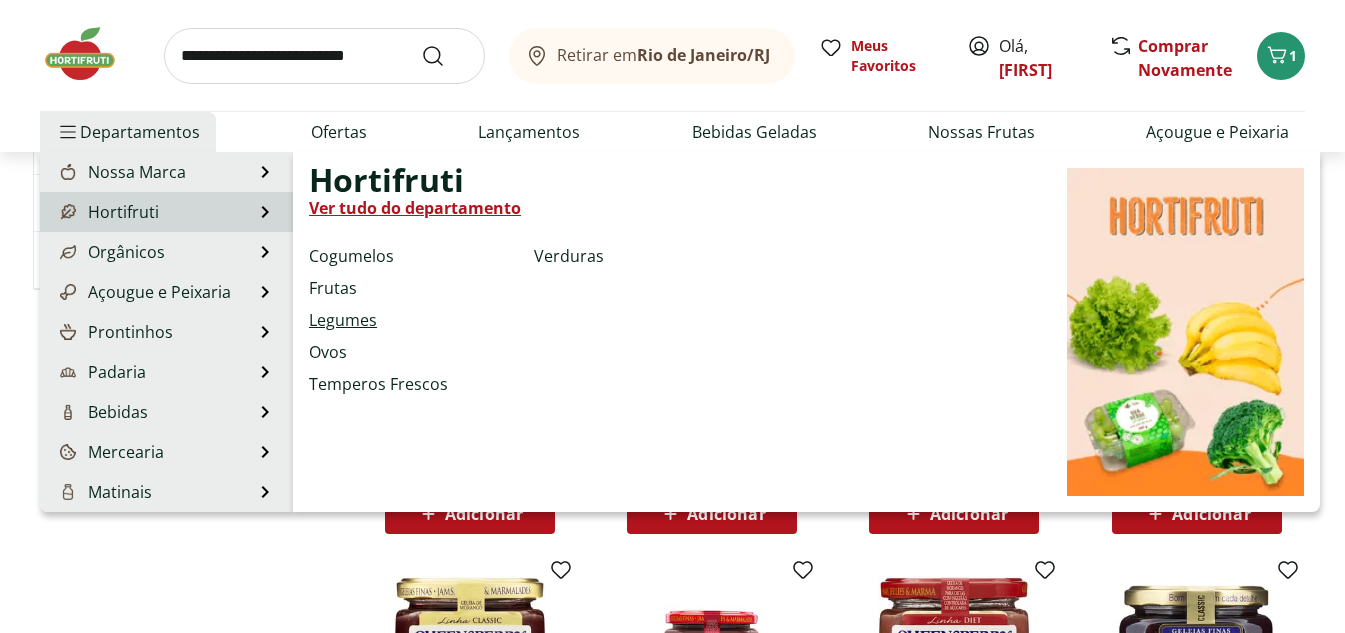 click on "Legumes" at bounding box center [343, 320] 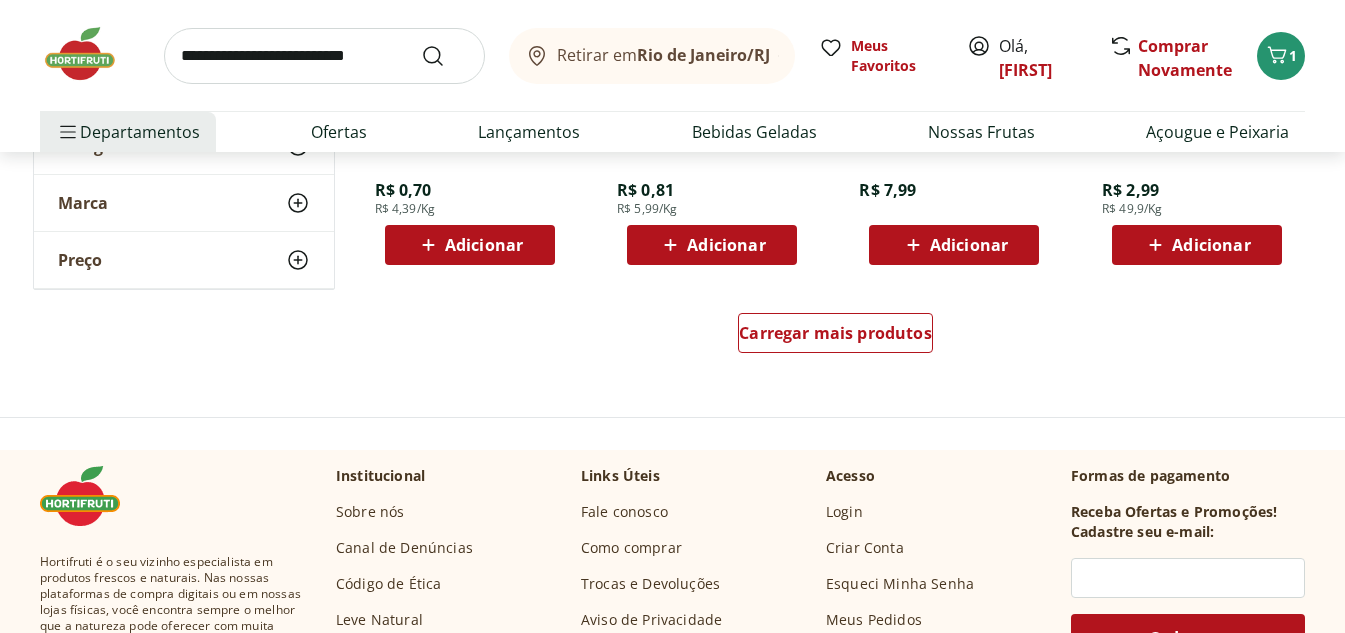 scroll, scrollTop: 1400, scrollLeft: 0, axis: vertical 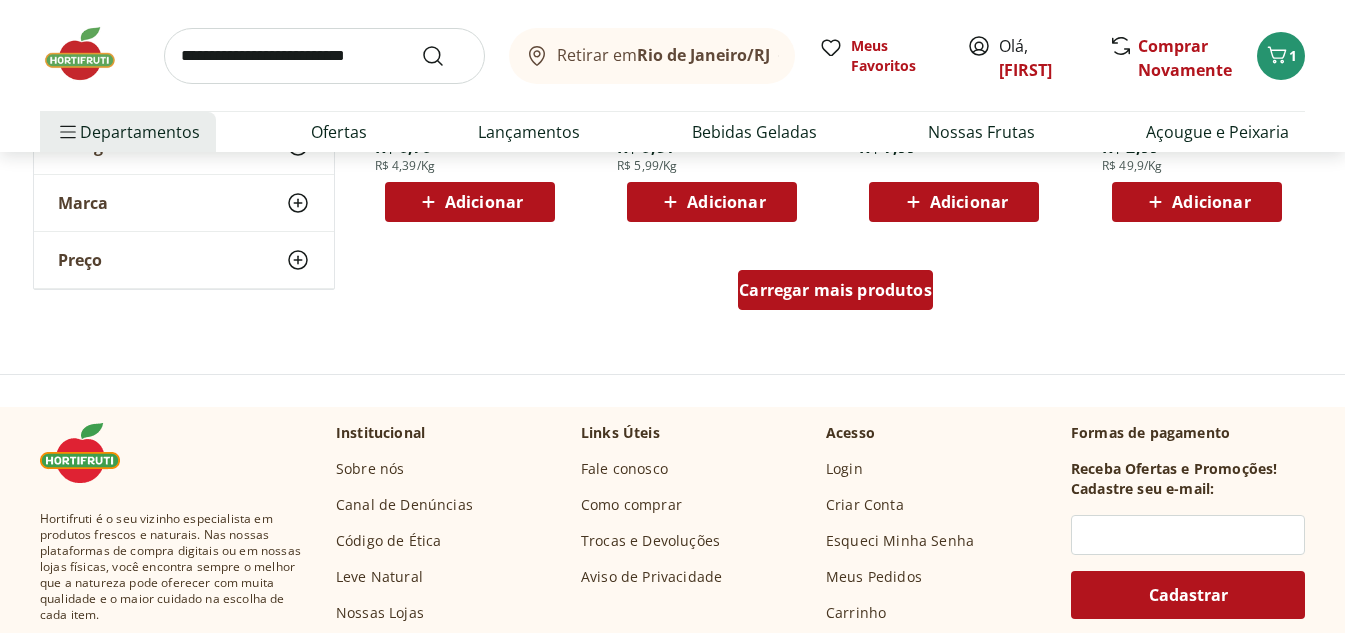 click on "Carregar mais produtos" at bounding box center (835, 290) 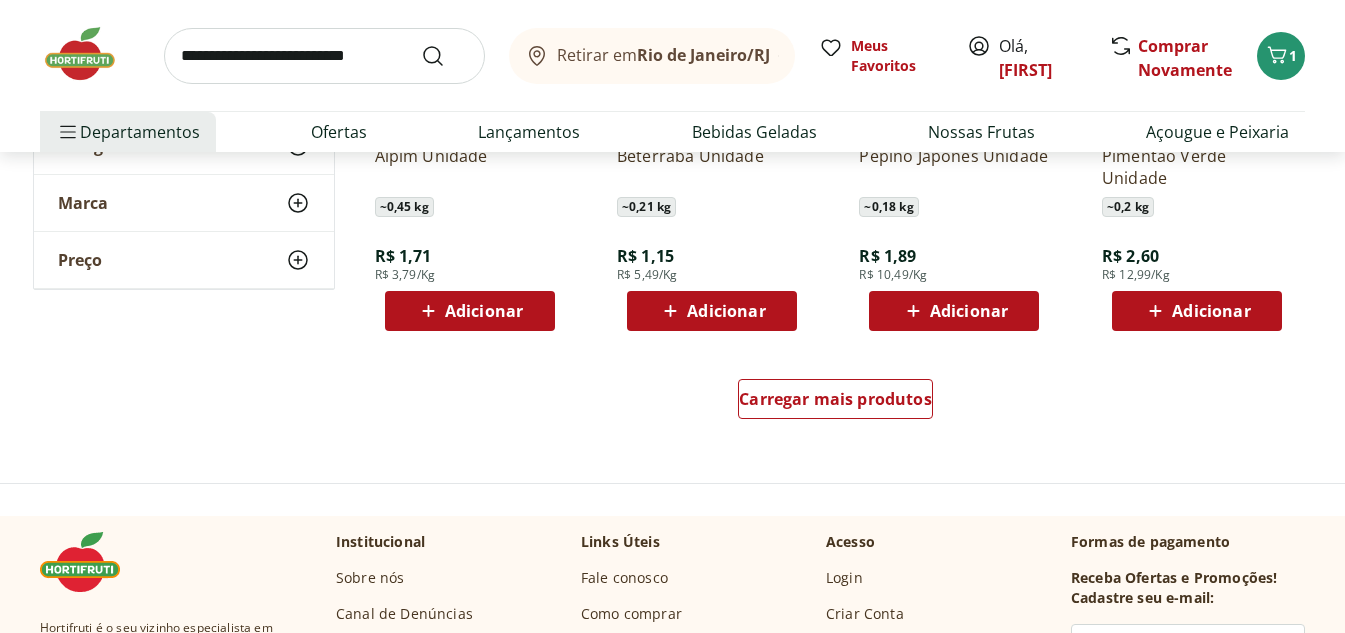 scroll, scrollTop: 2600, scrollLeft: 0, axis: vertical 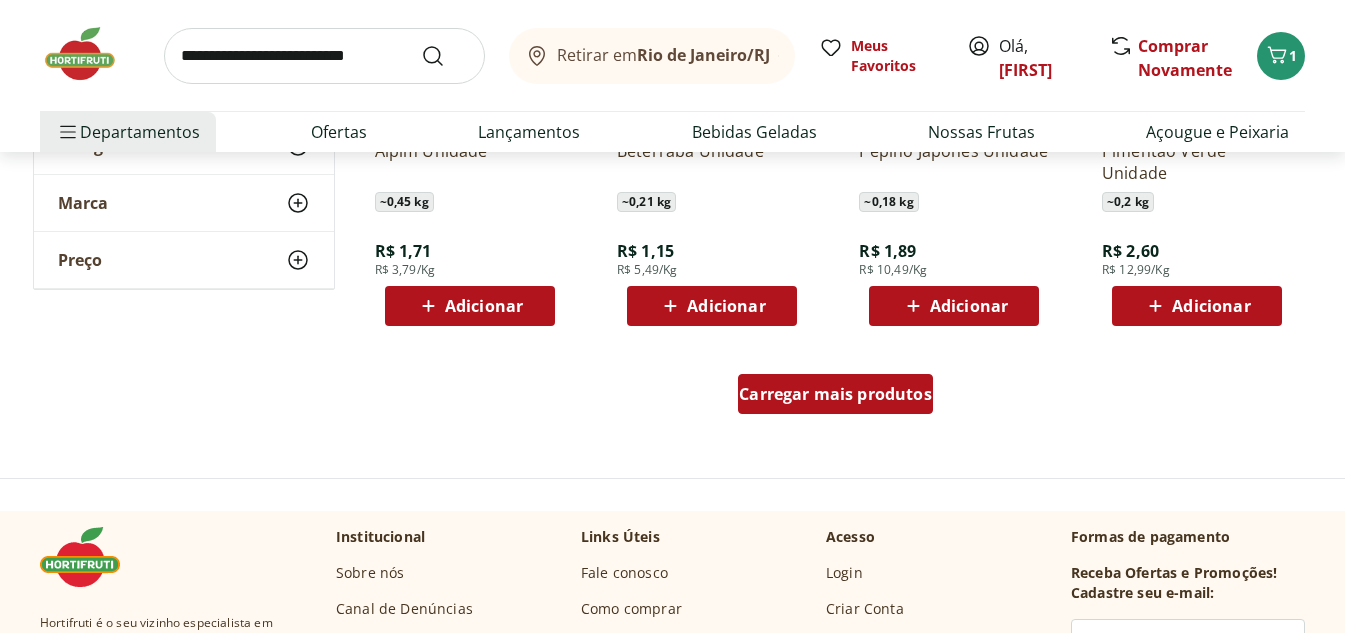 click on "Carregar mais produtos" at bounding box center (835, 394) 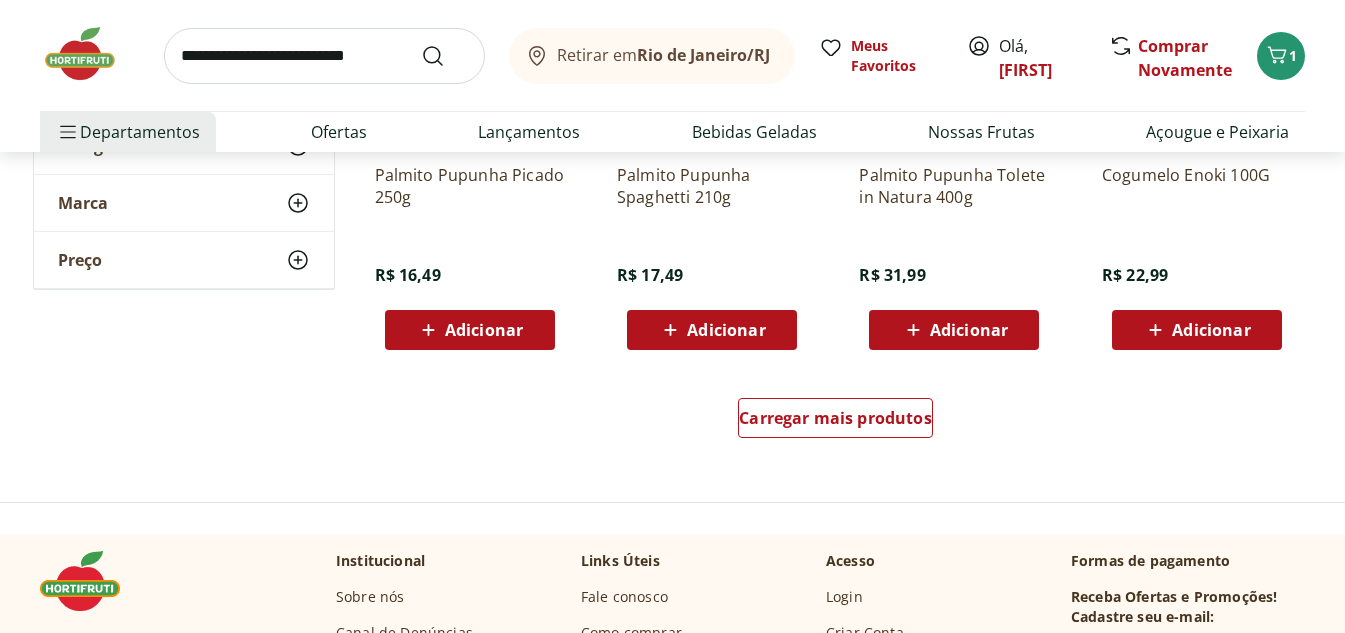 scroll, scrollTop: 3900, scrollLeft: 0, axis: vertical 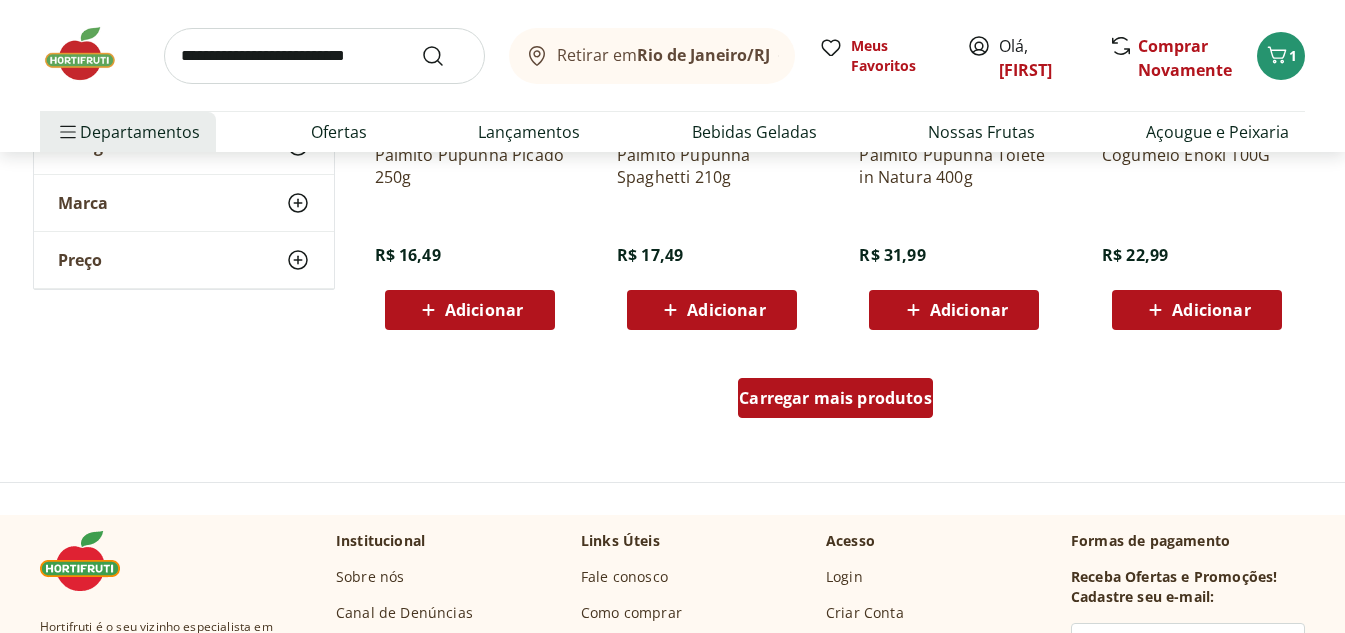 click on "Carregar mais produtos" at bounding box center (835, 398) 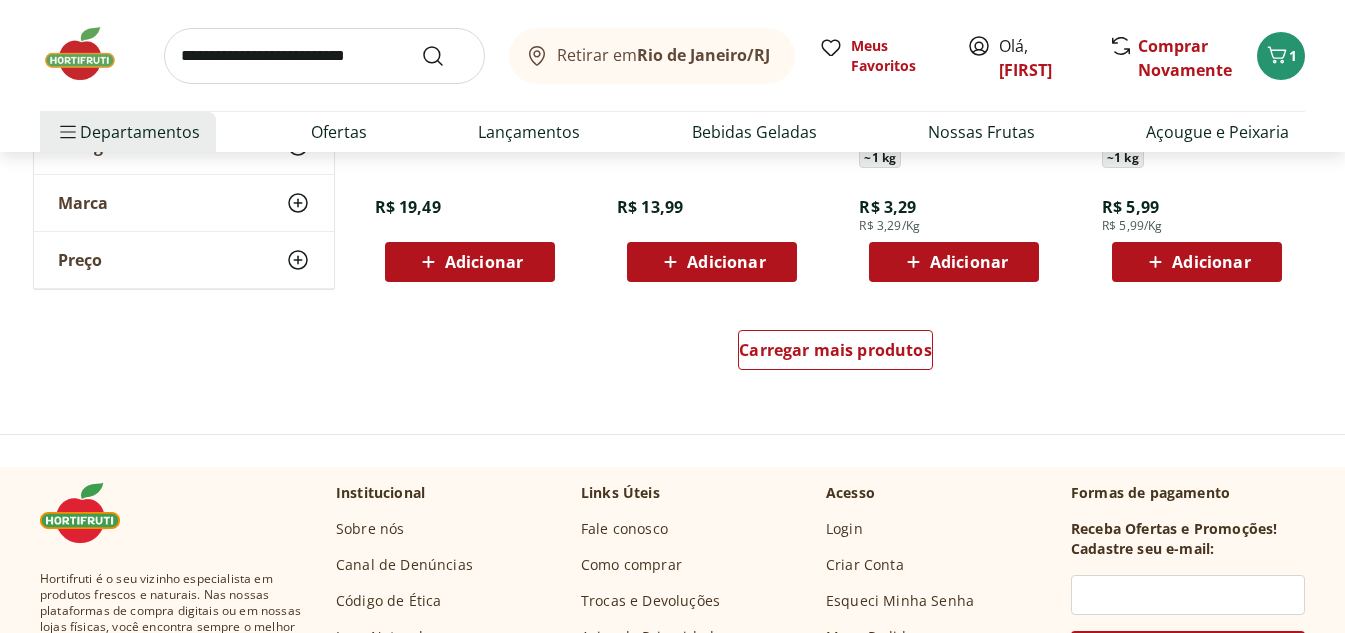 scroll, scrollTop: 5300, scrollLeft: 0, axis: vertical 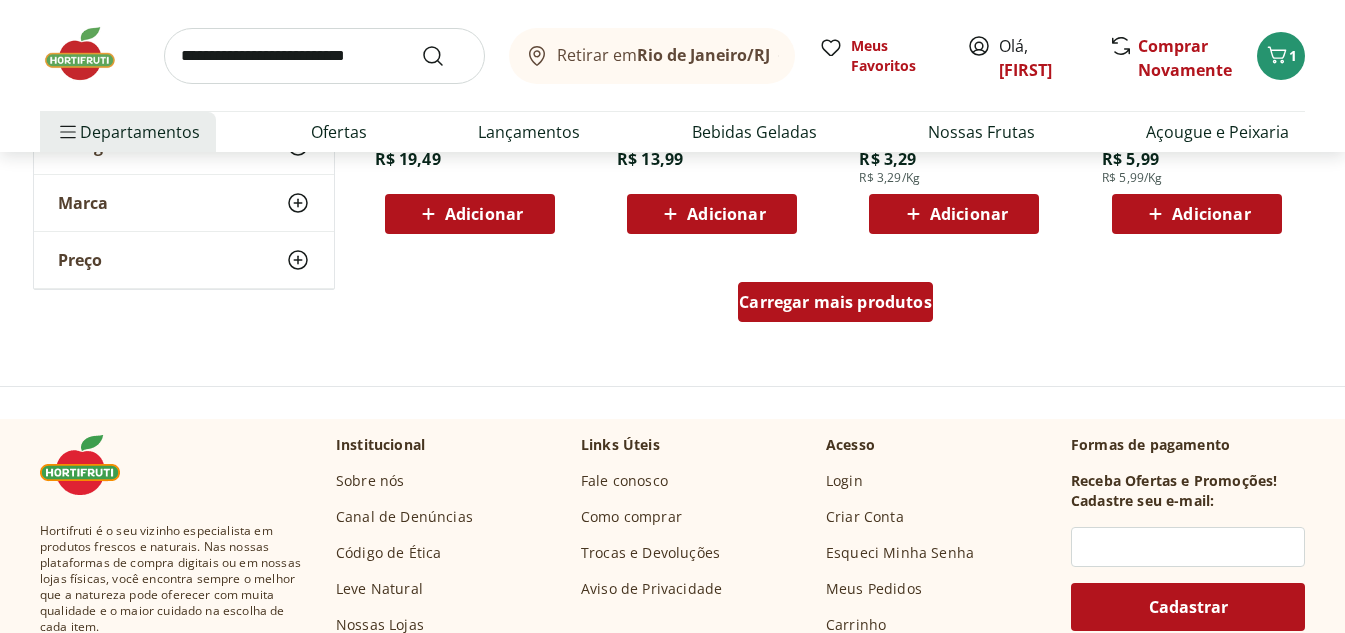click on "Carregar mais produtos" at bounding box center [835, 302] 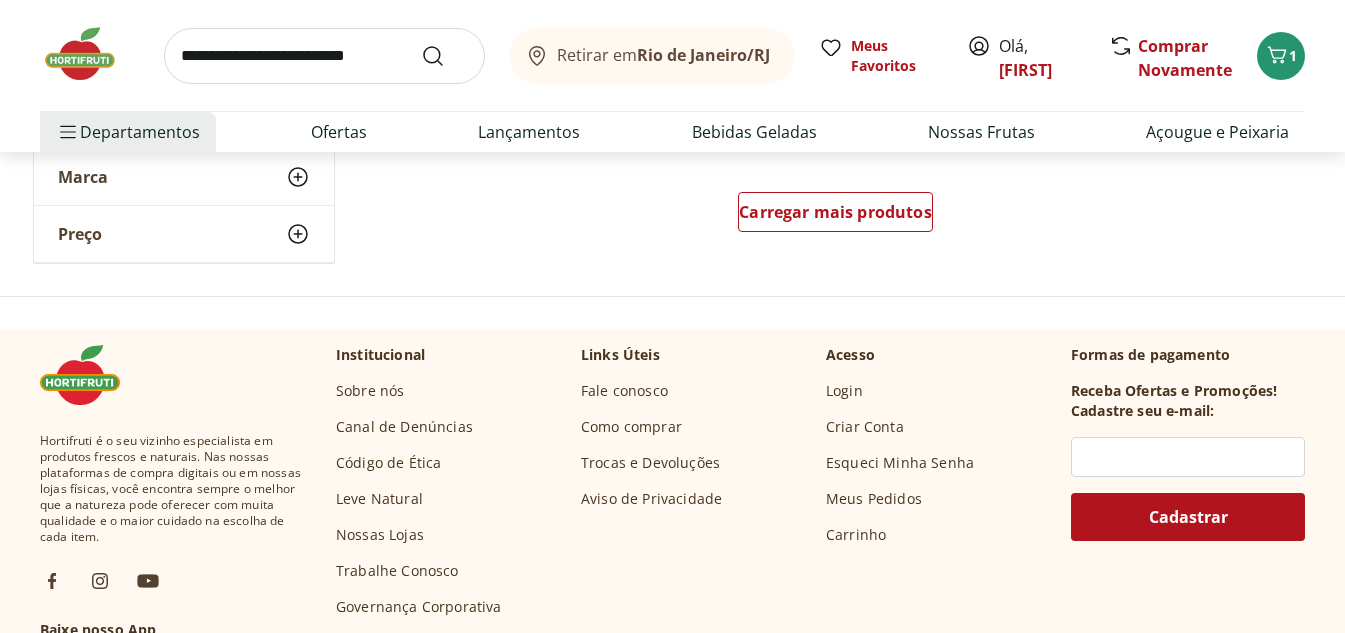scroll, scrollTop: 6700, scrollLeft: 0, axis: vertical 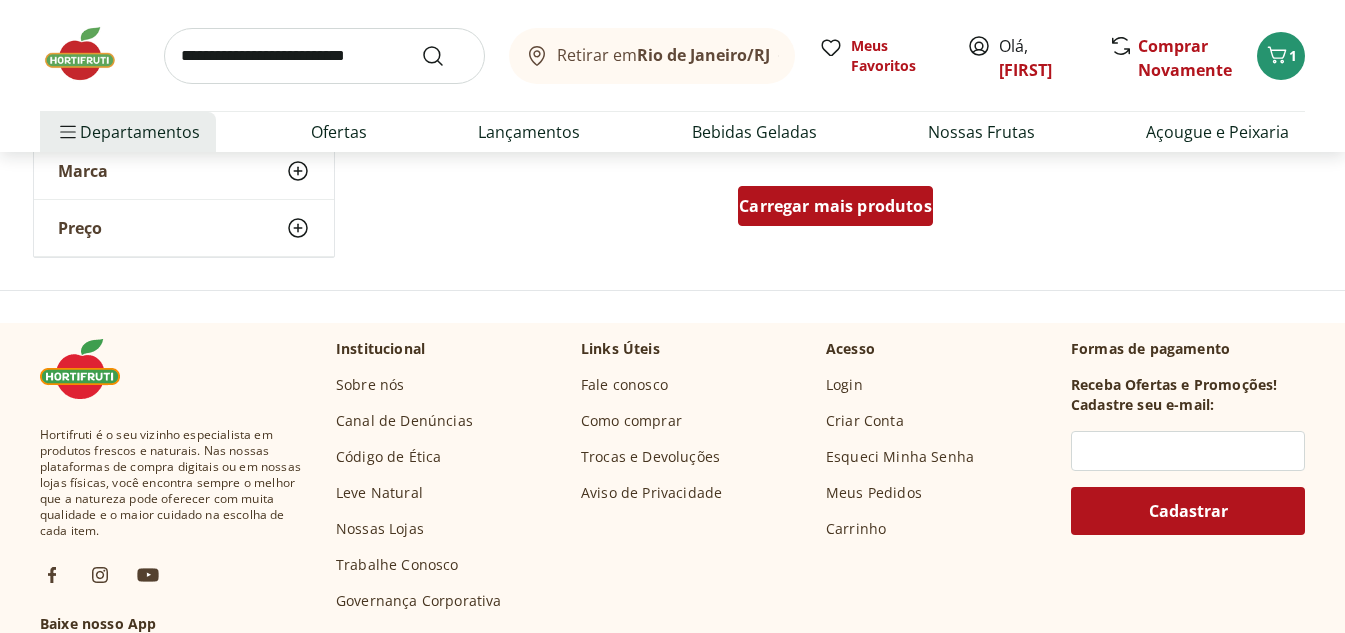 click on "Carregar mais produtos" at bounding box center [835, 206] 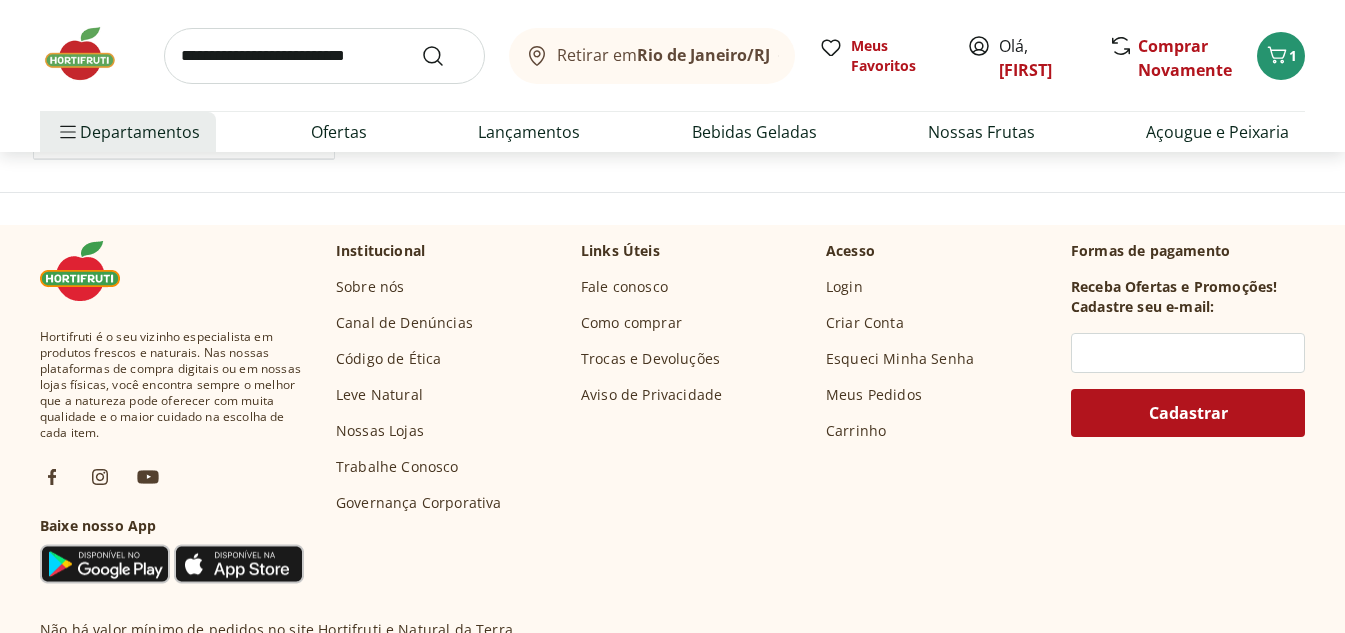 scroll, scrollTop: 8000, scrollLeft: 0, axis: vertical 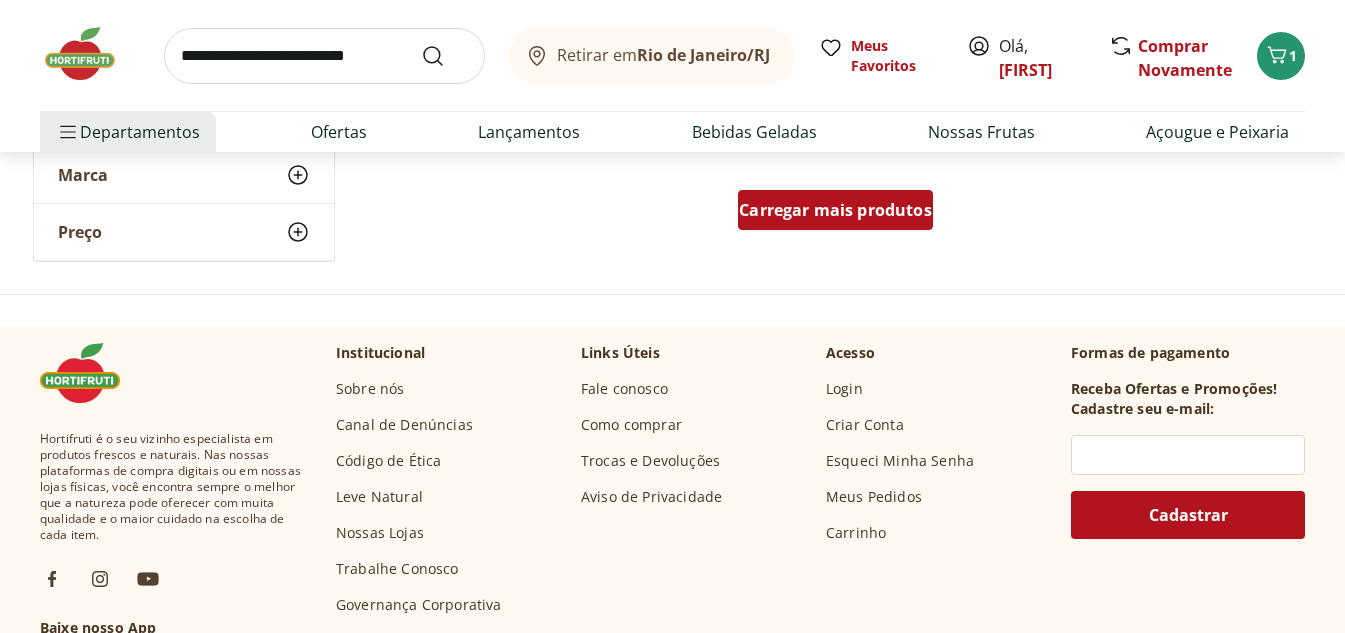 click on "Carregar mais produtos" at bounding box center (835, 210) 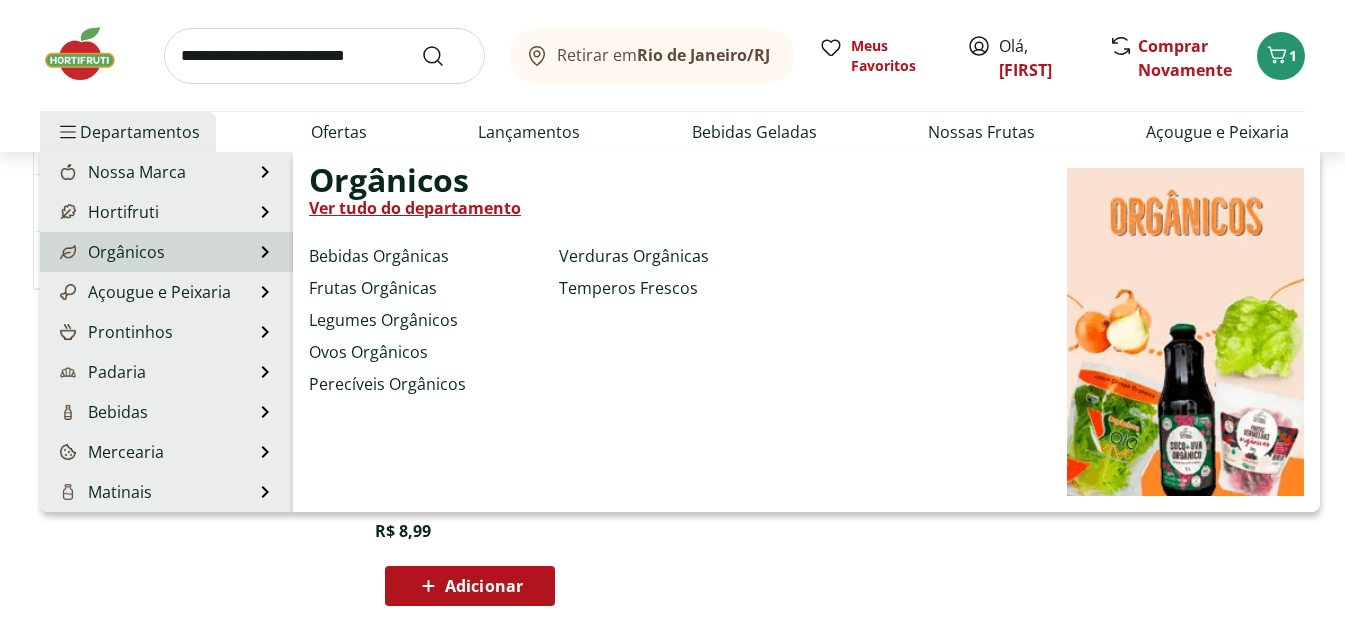 scroll, scrollTop: 8100, scrollLeft: 0, axis: vertical 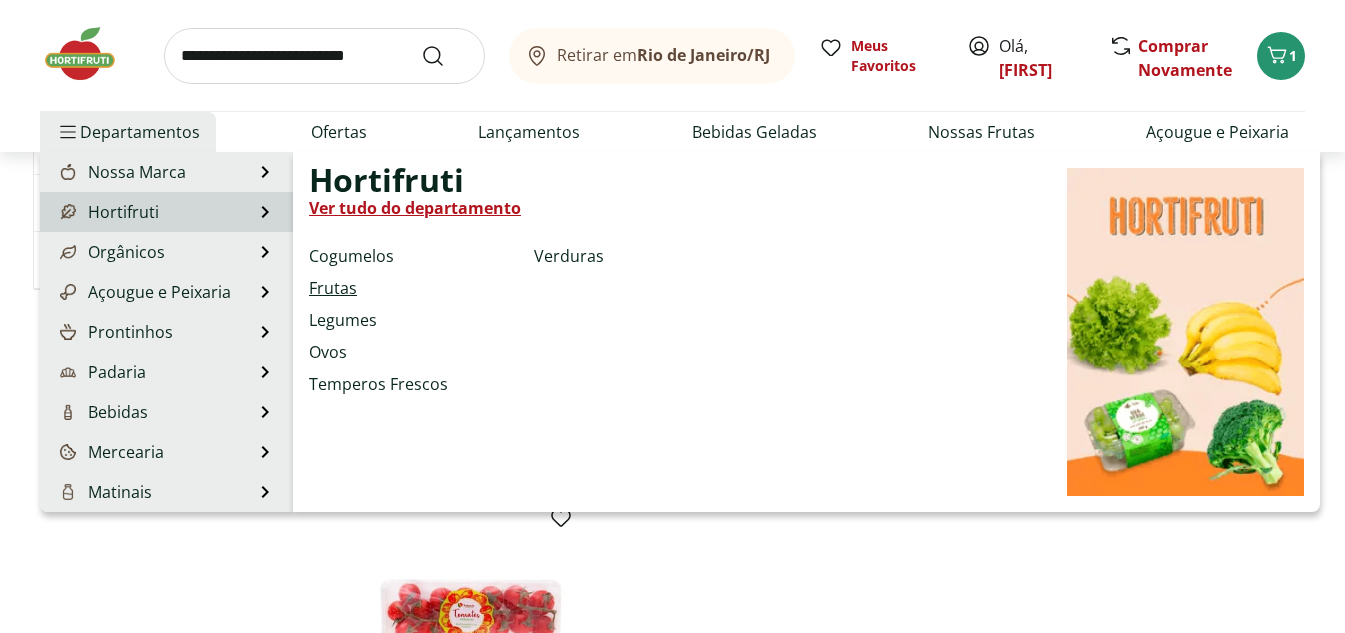 click on "Frutas" at bounding box center (333, 288) 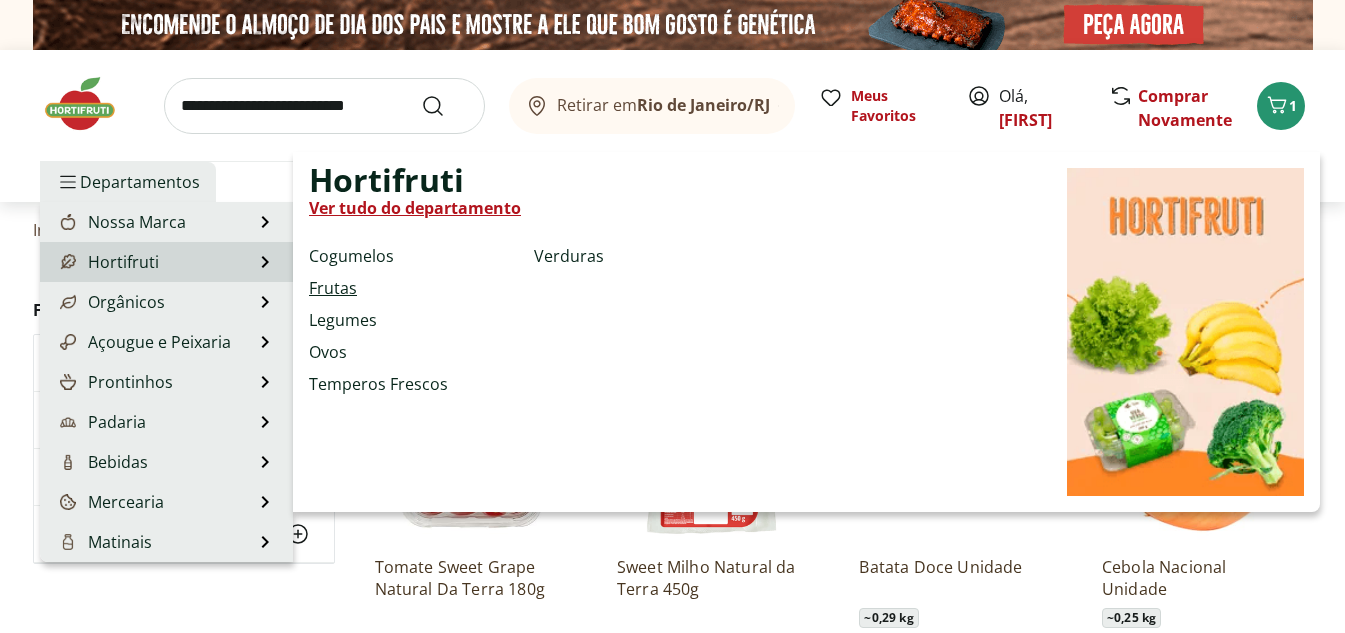 select on "**********" 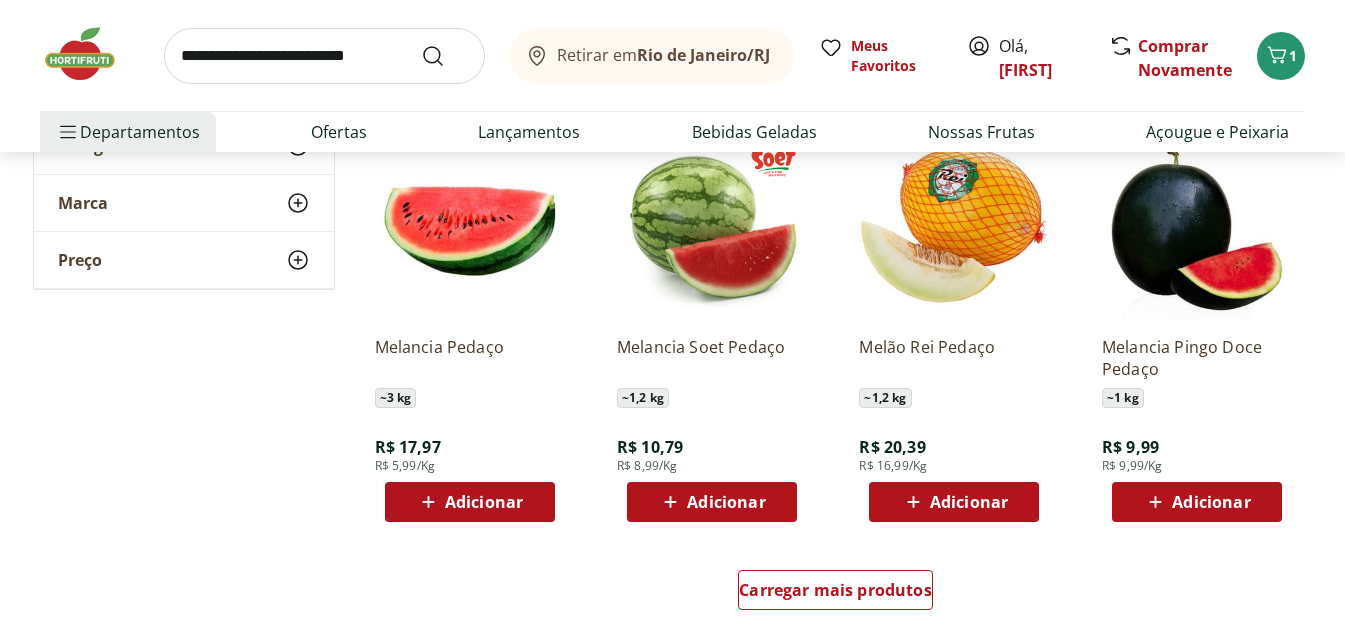 scroll, scrollTop: 1200, scrollLeft: 0, axis: vertical 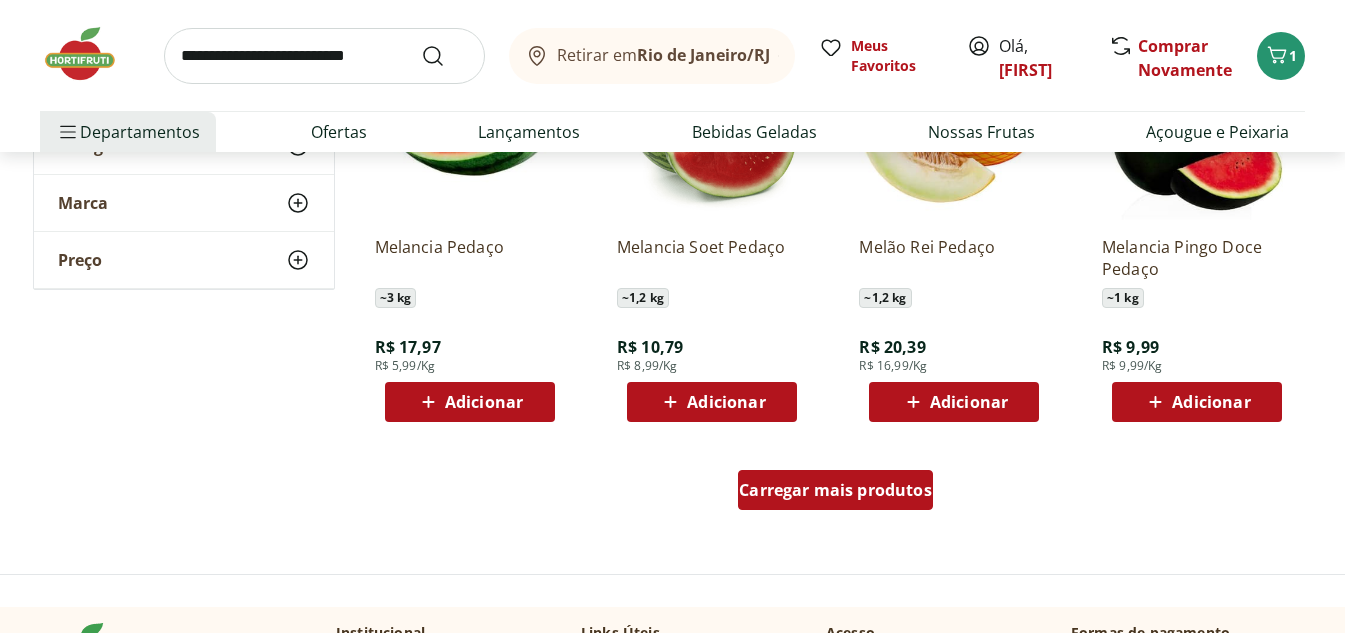 click on "Carregar mais produtos" at bounding box center [835, 490] 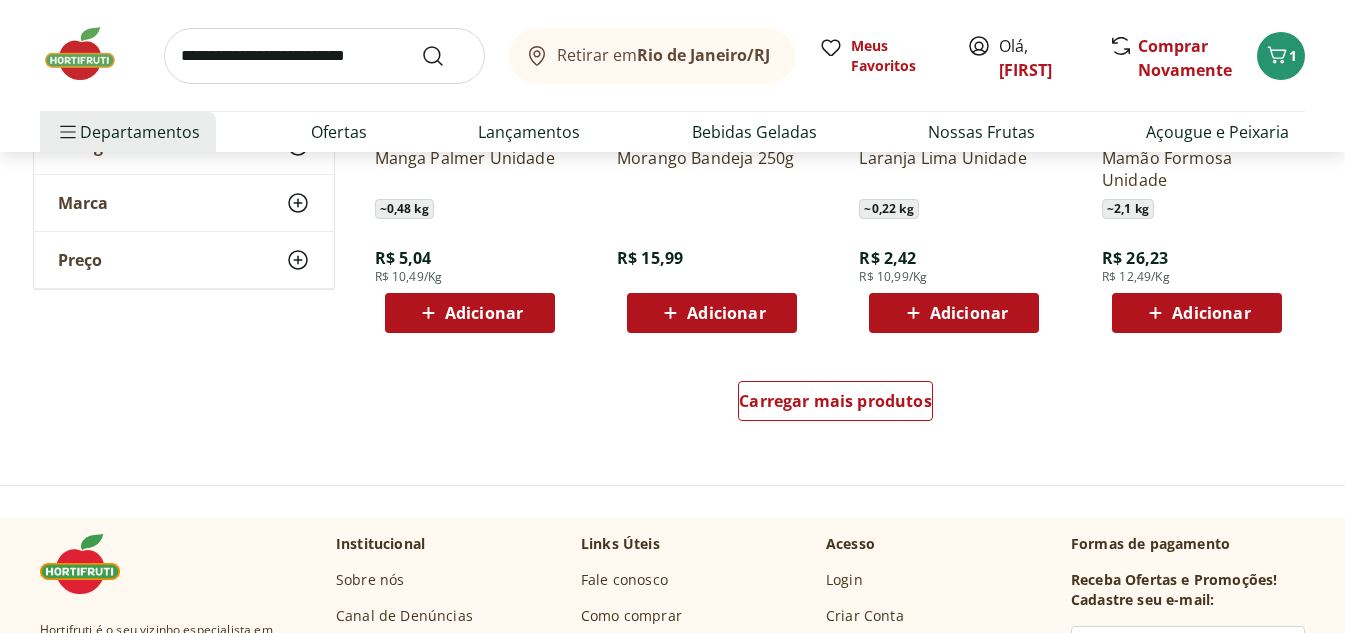 scroll, scrollTop: 2600, scrollLeft: 0, axis: vertical 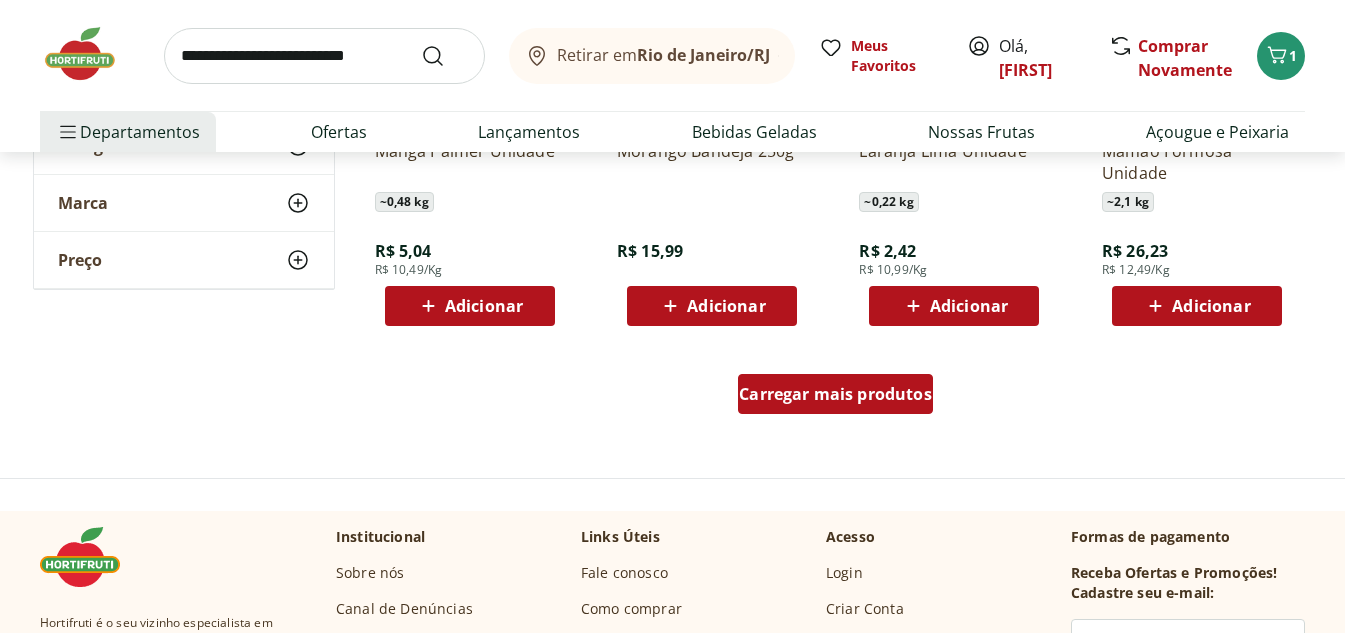 click on "Carregar mais produtos" at bounding box center [835, 394] 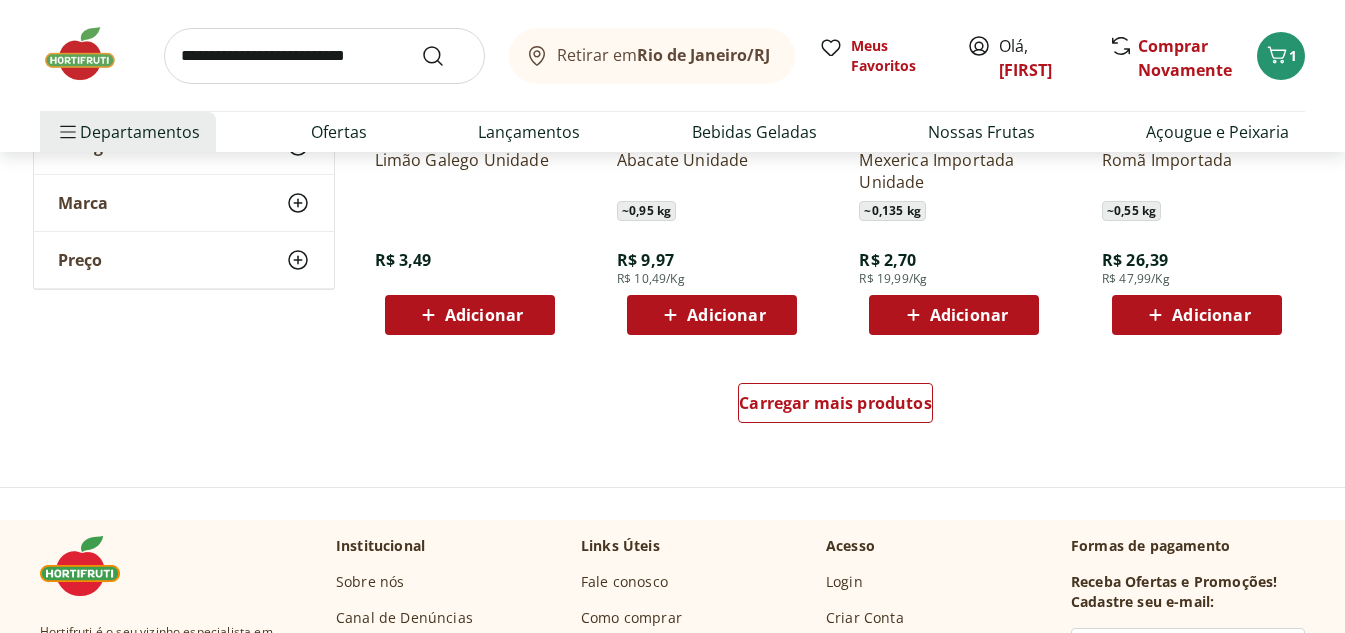 scroll, scrollTop: 3900, scrollLeft: 0, axis: vertical 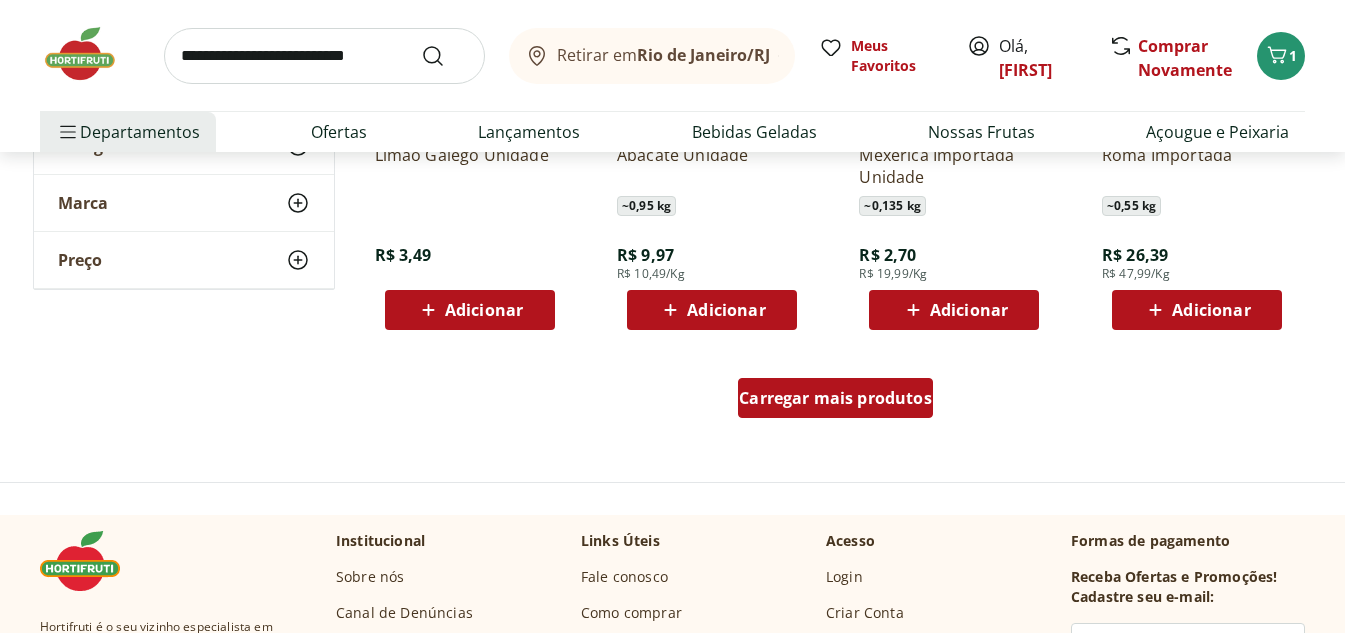 click on "Carregar mais produtos" at bounding box center (835, 398) 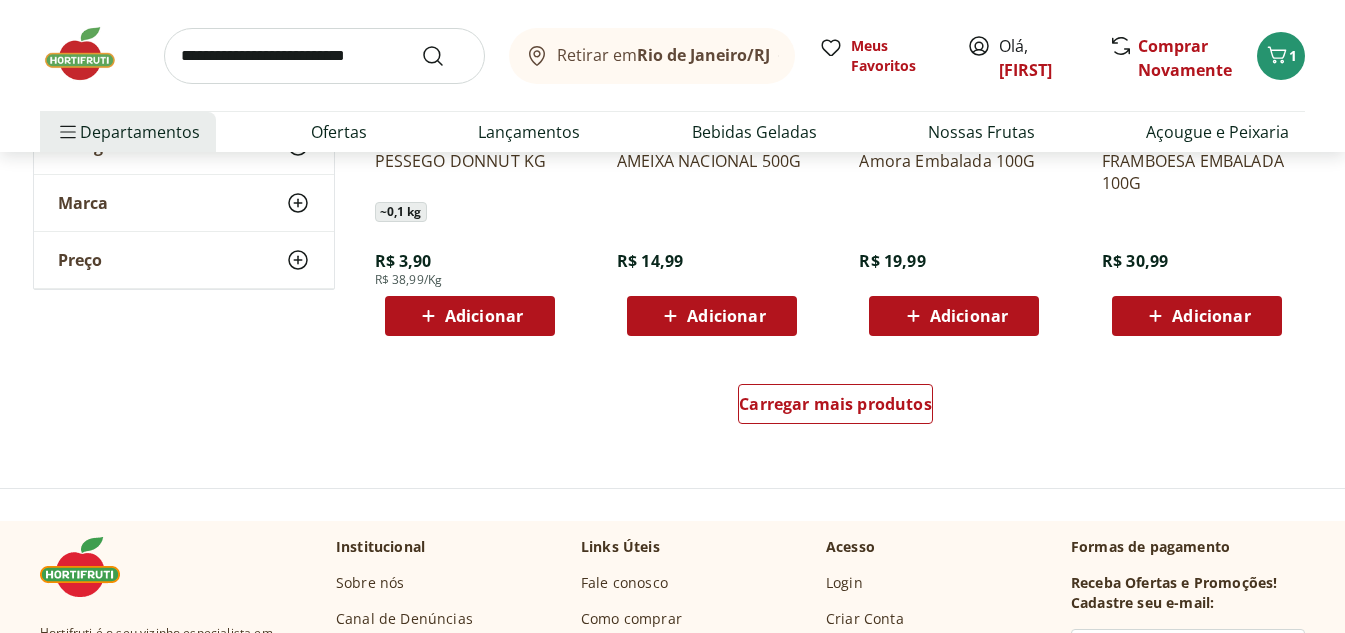 scroll, scrollTop: 5200, scrollLeft: 0, axis: vertical 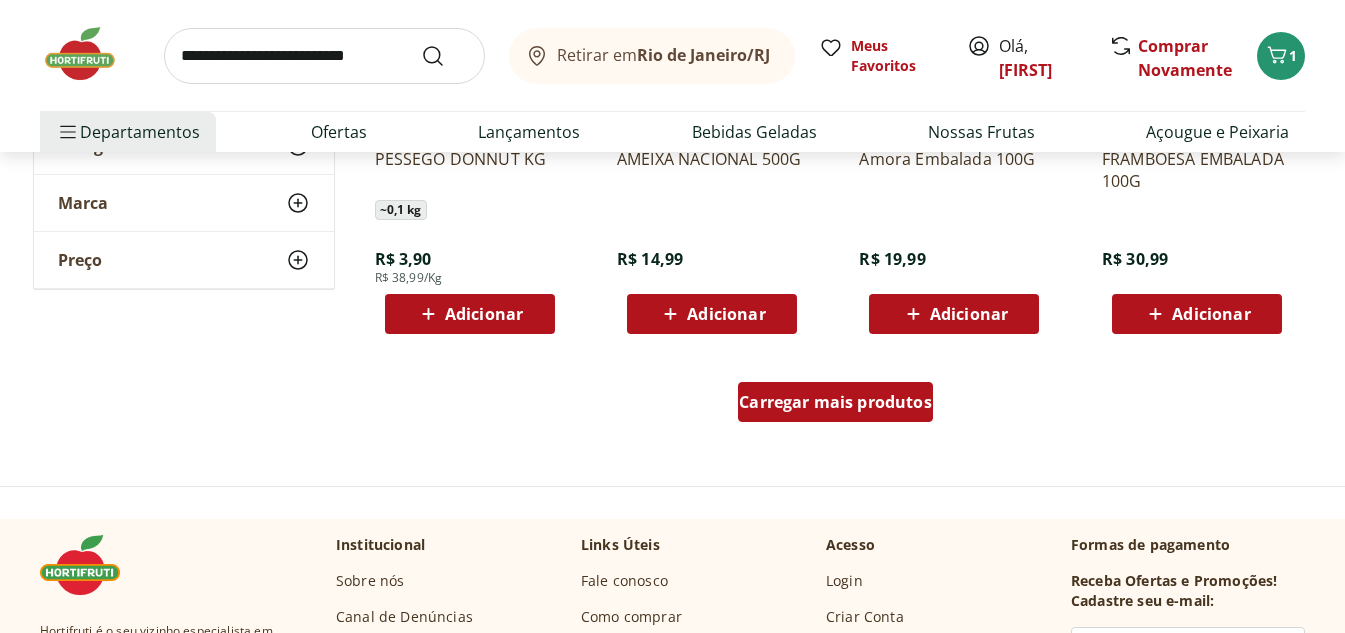 click on "Carregar mais produtos" at bounding box center [835, 402] 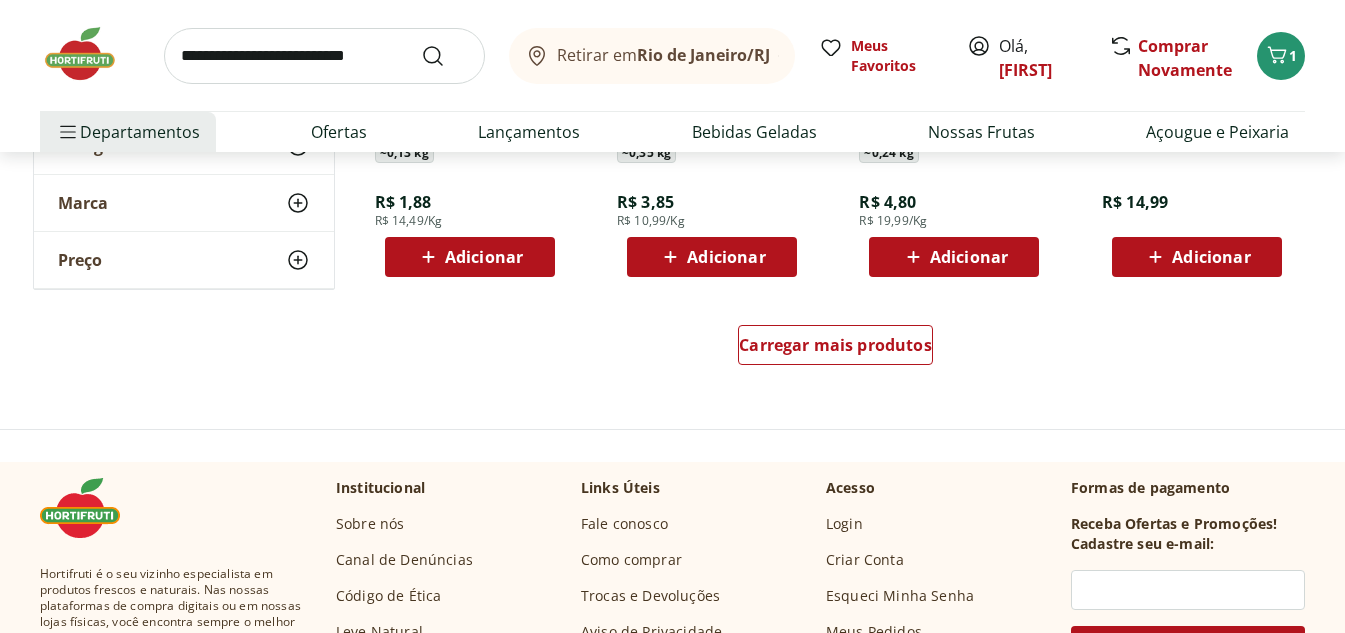 scroll, scrollTop: 6600, scrollLeft: 0, axis: vertical 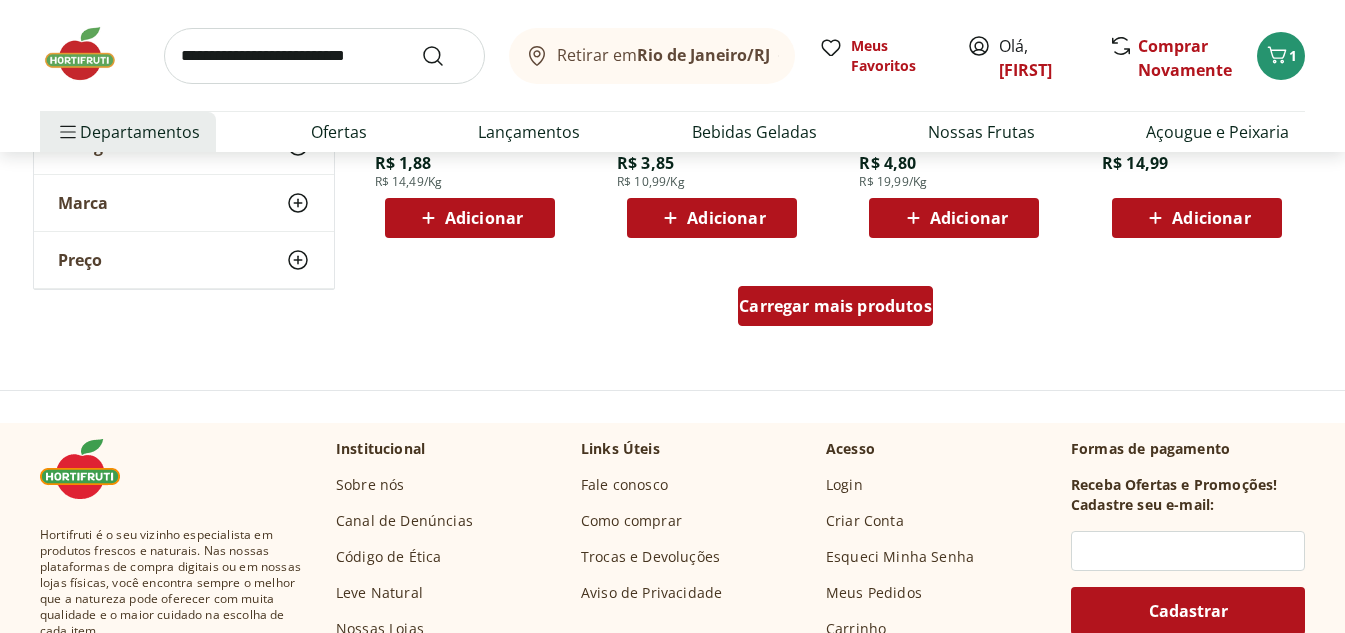click on "Carregar mais produtos" at bounding box center (835, 306) 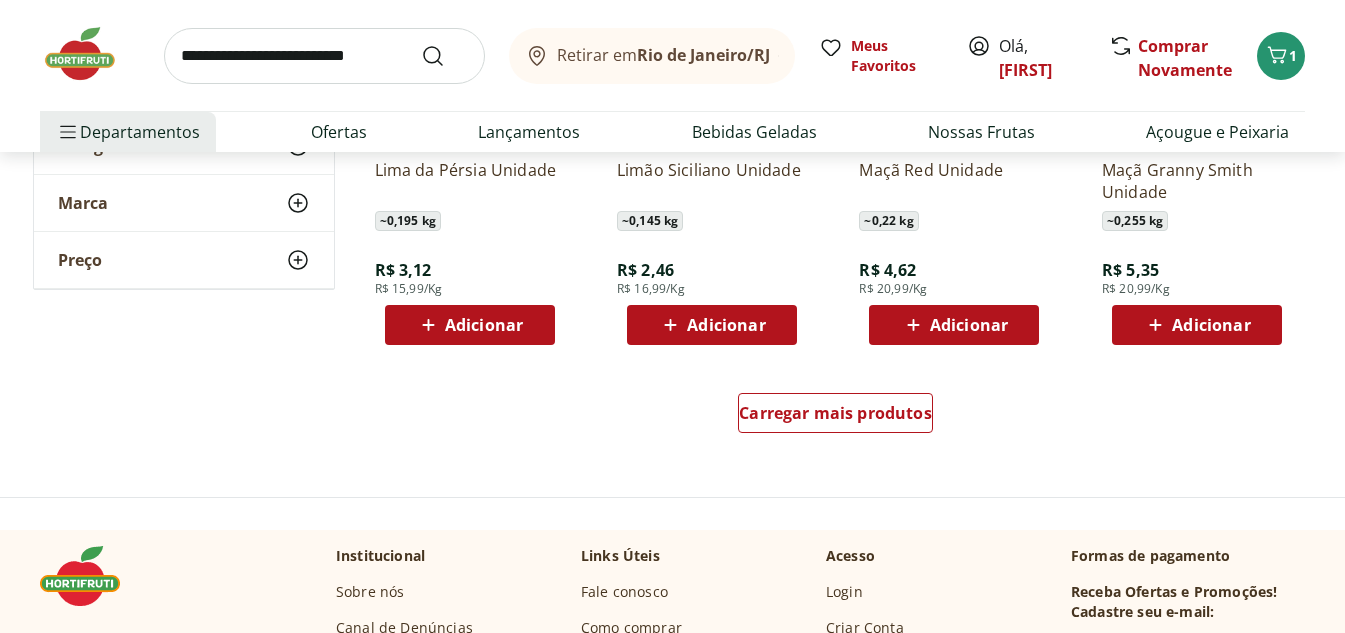 scroll, scrollTop: 7900, scrollLeft: 0, axis: vertical 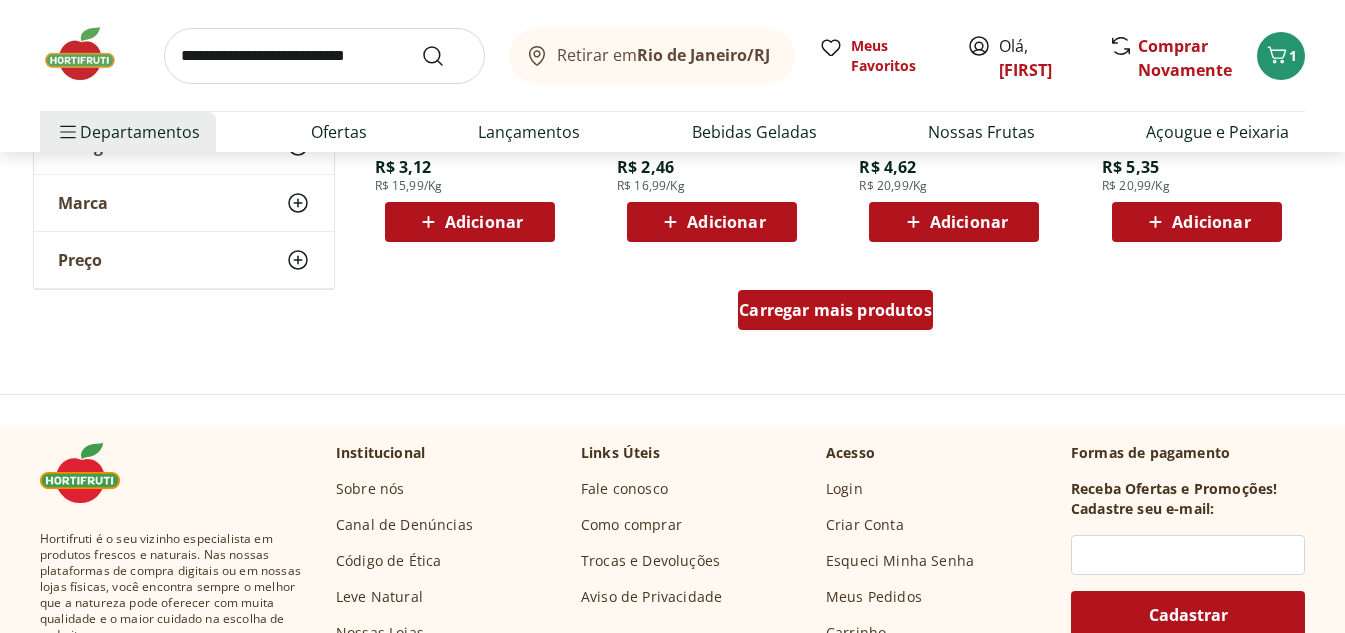 click on "Carregar mais produtos" at bounding box center (835, 310) 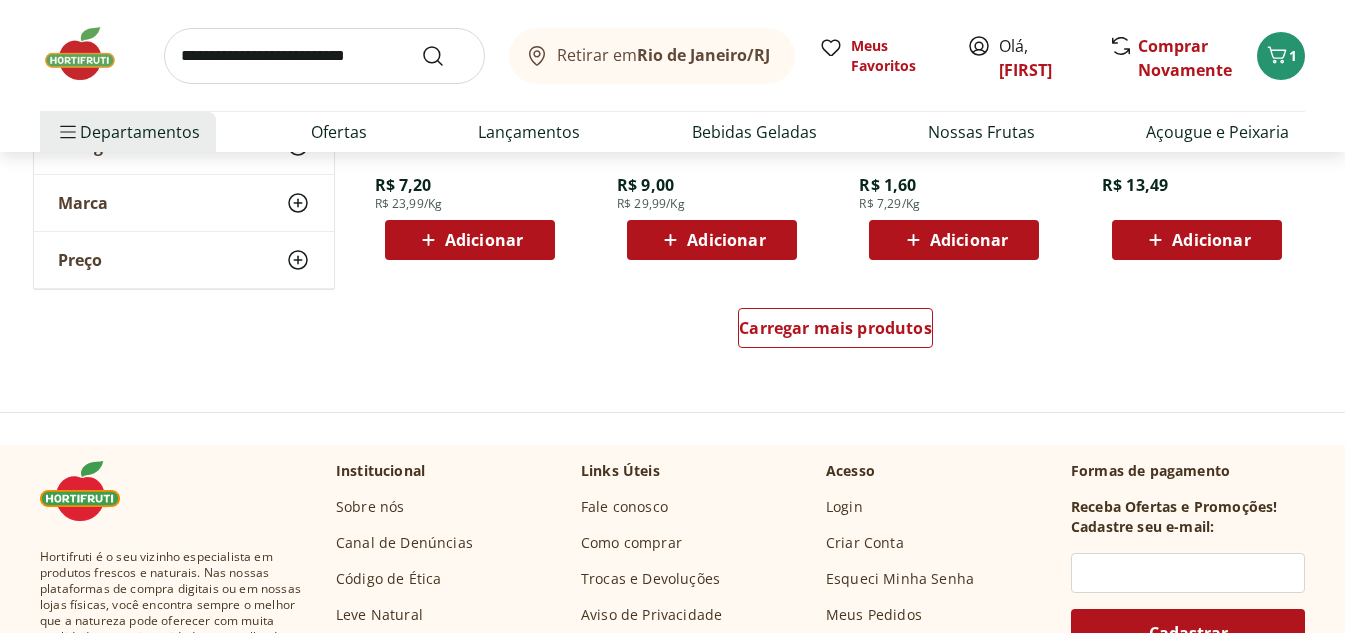 scroll, scrollTop: 9100, scrollLeft: 0, axis: vertical 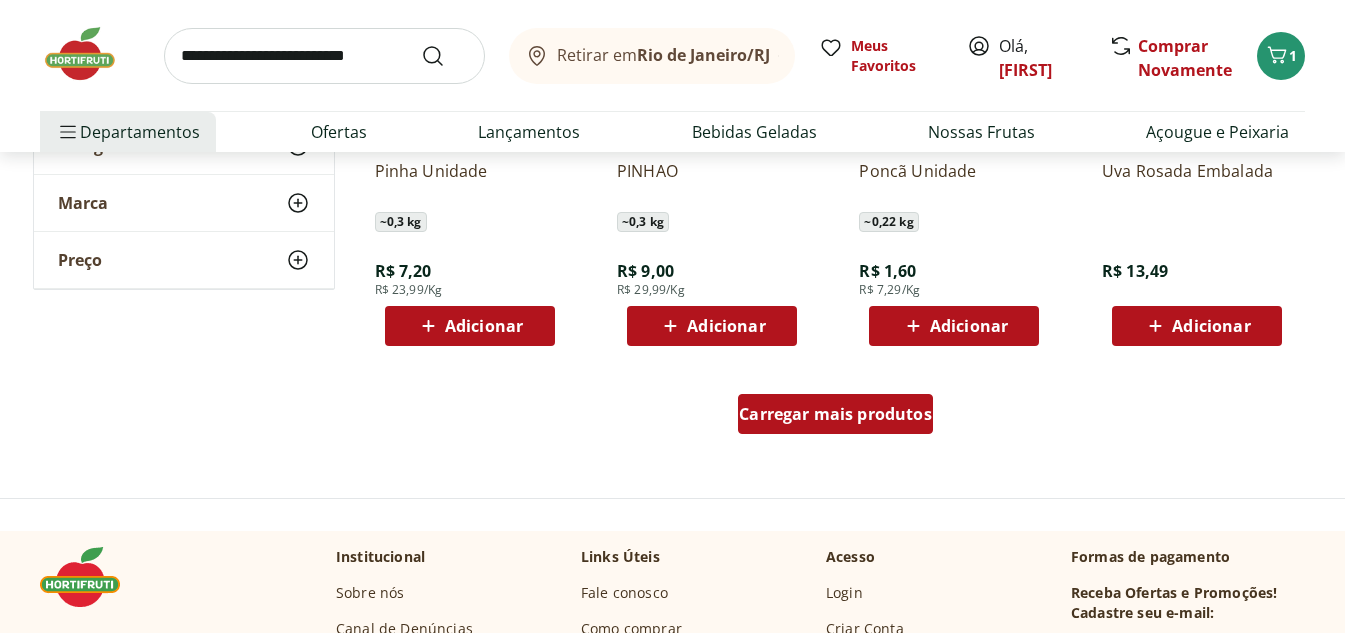 click on "Carregar mais produtos" at bounding box center (835, 414) 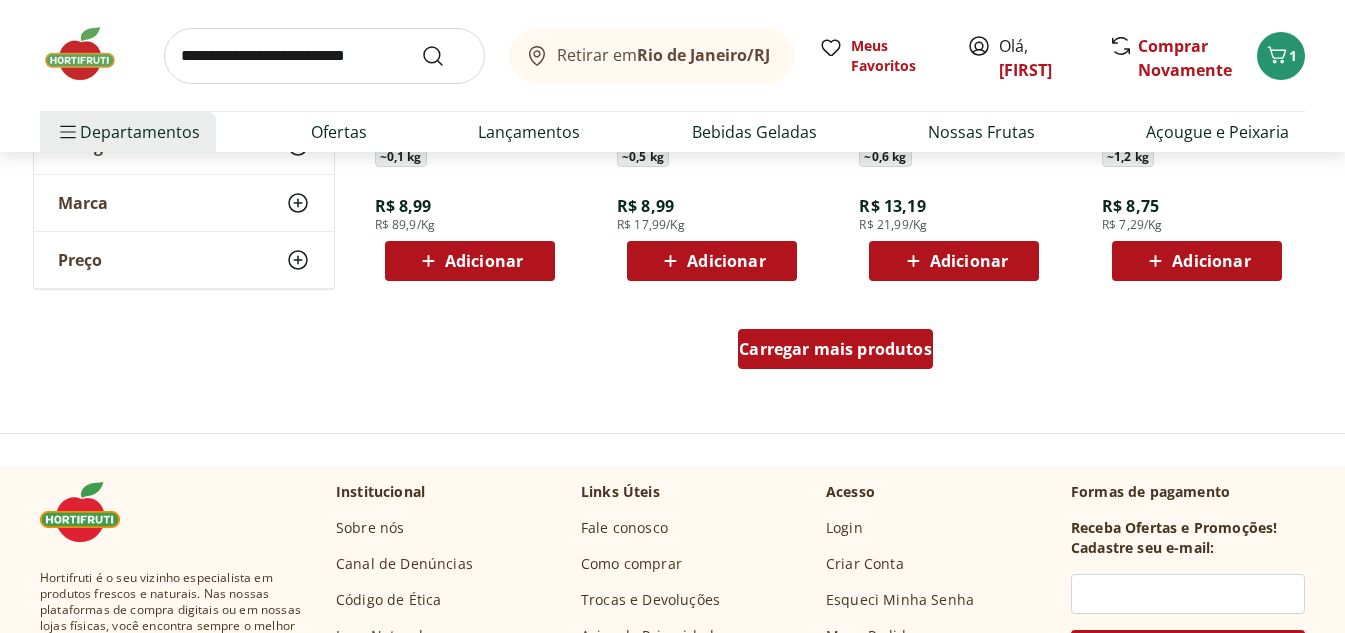scroll, scrollTop: 10500, scrollLeft: 0, axis: vertical 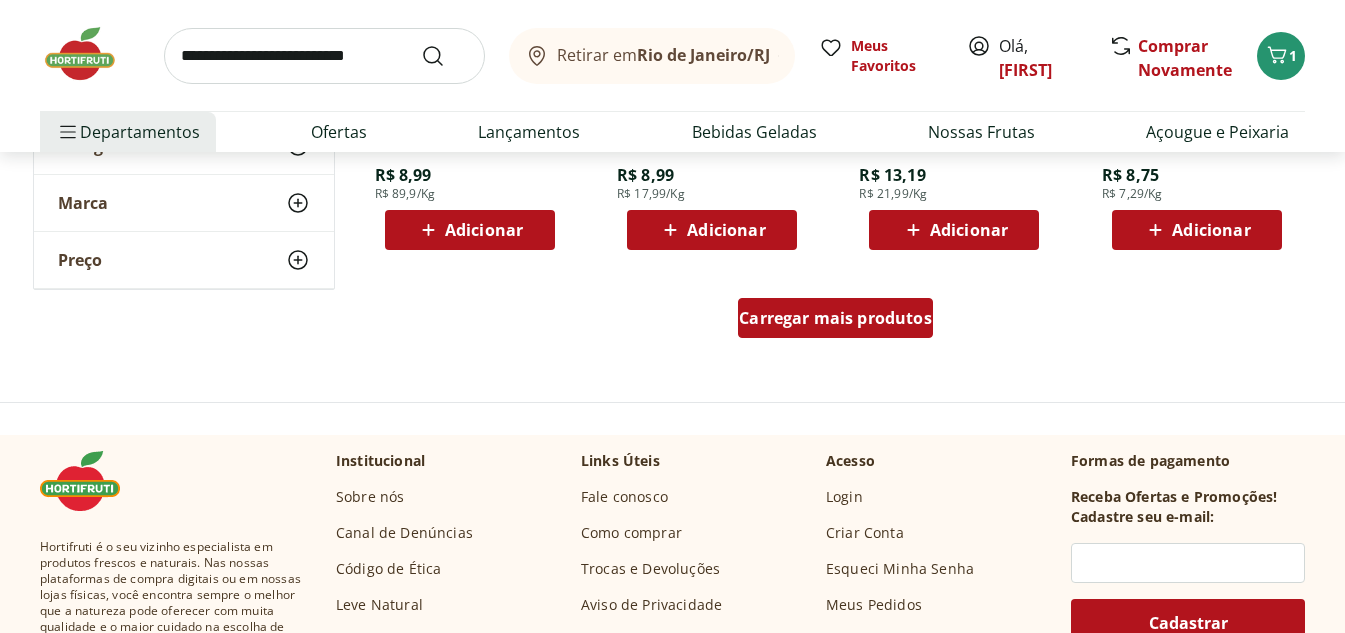click on "Carregar mais produtos" at bounding box center [835, 318] 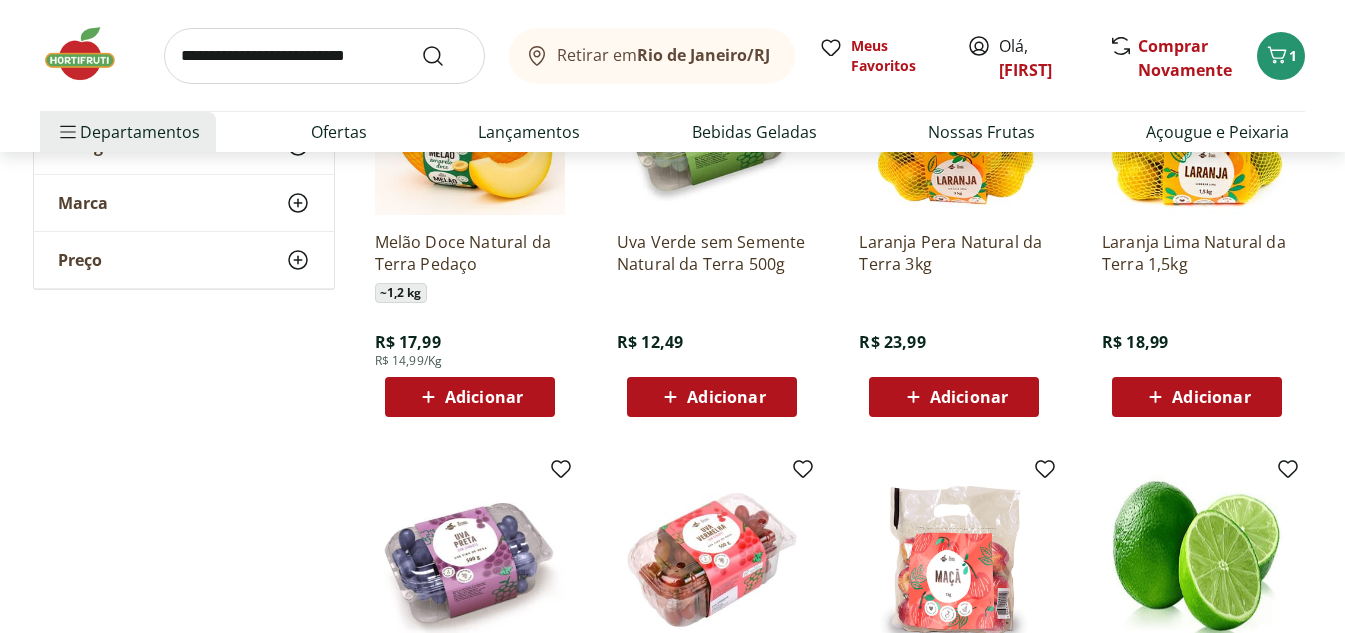 scroll, scrollTop: 300, scrollLeft: 0, axis: vertical 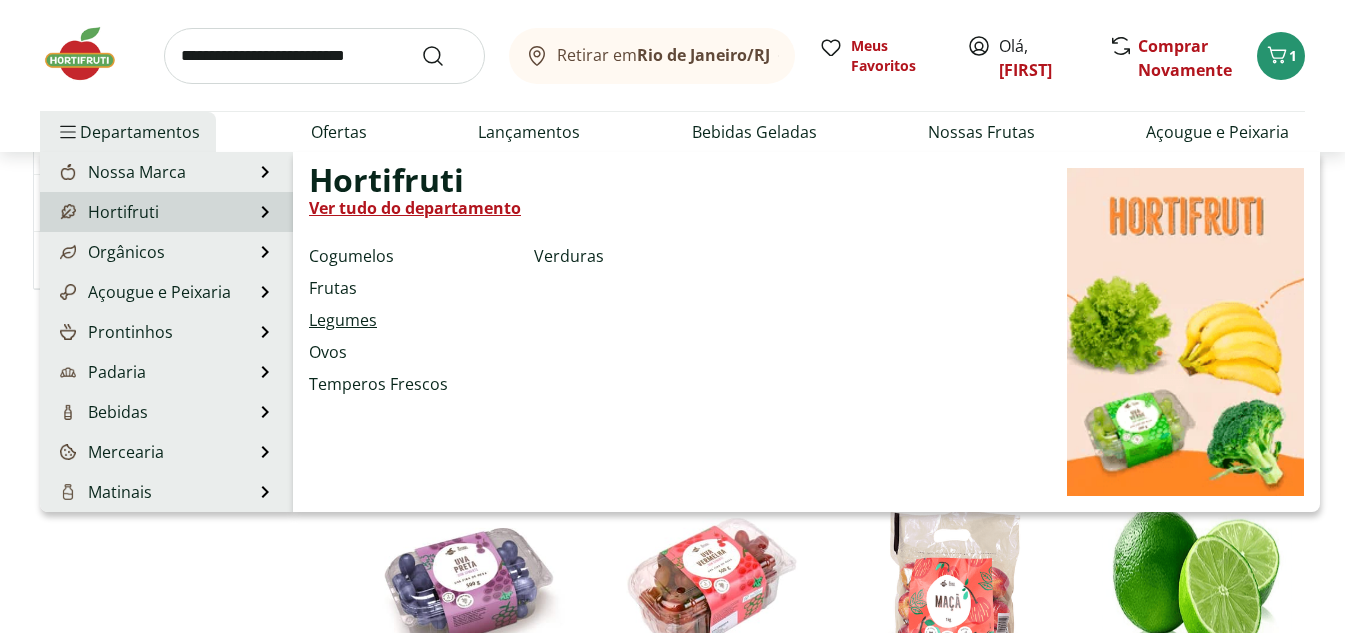 click on "Legumes" at bounding box center [343, 320] 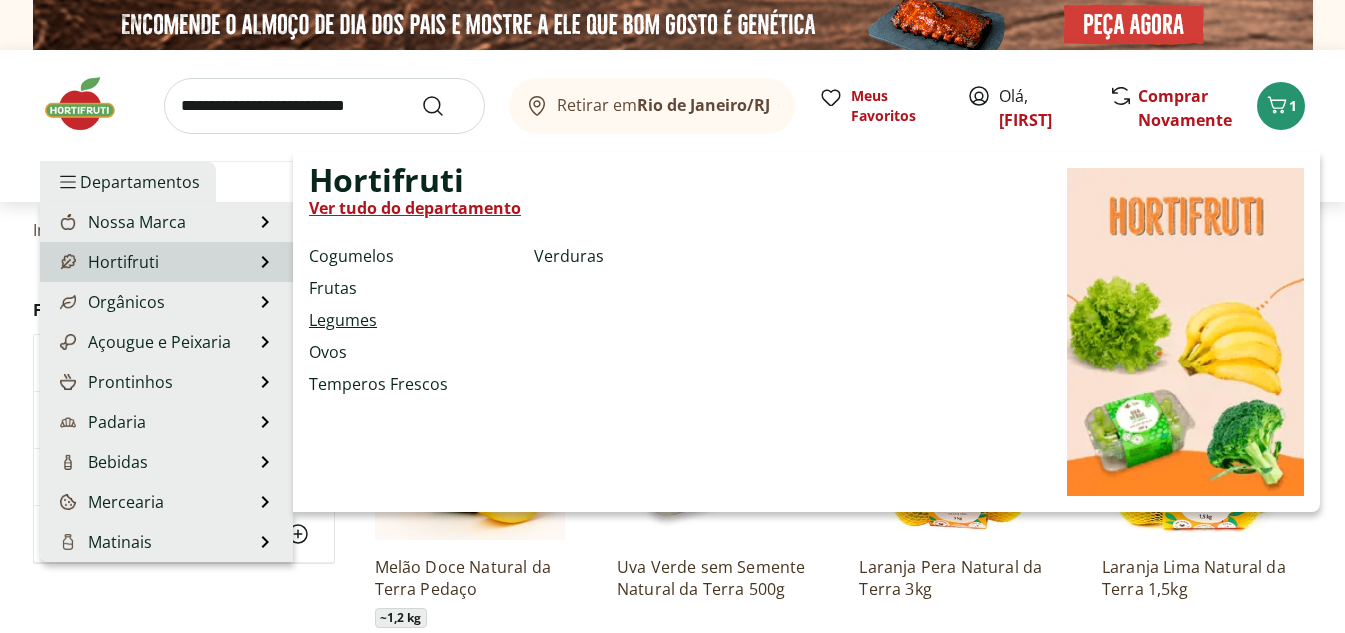 select on "**********" 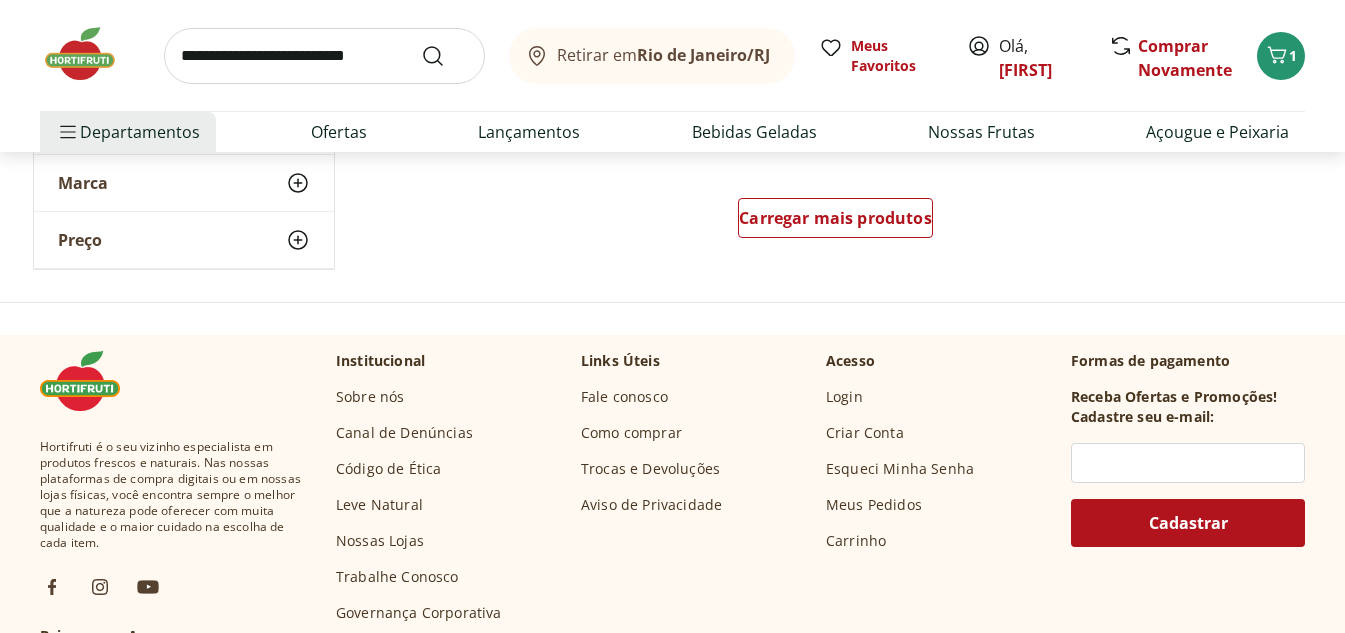 scroll, scrollTop: 1500, scrollLeft: 0, axis: vertical 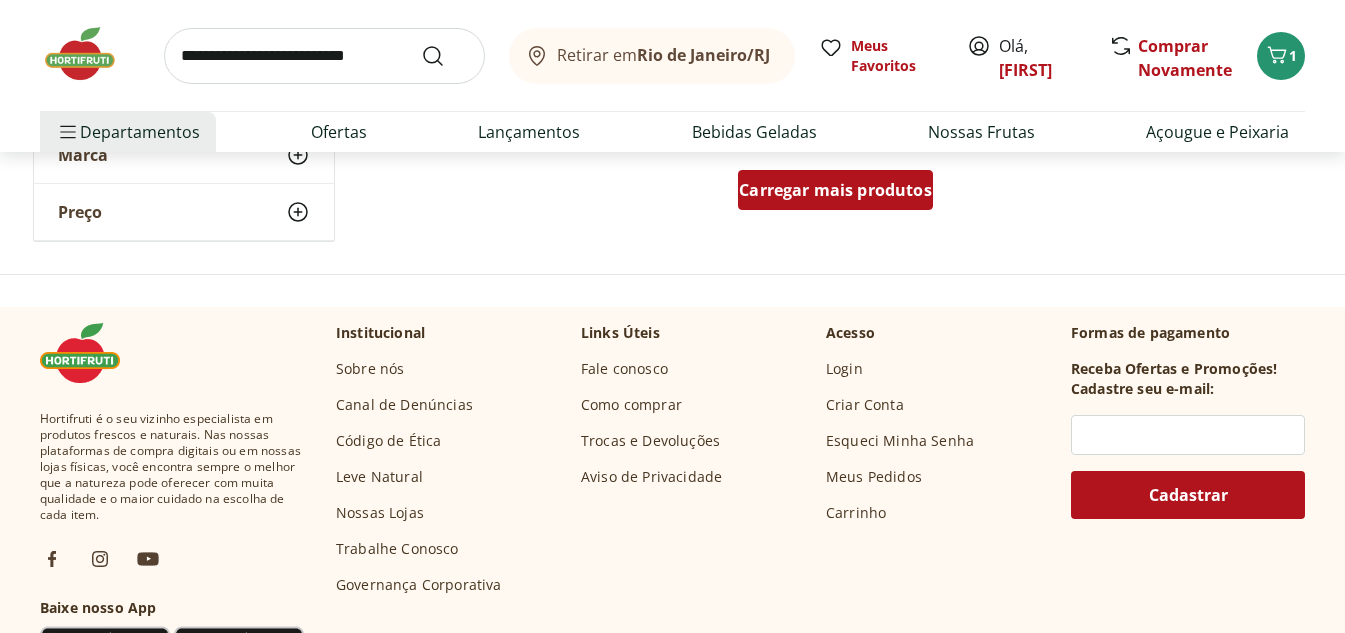 click on "Carregar mais produtos" at bounding box center [835, 190] 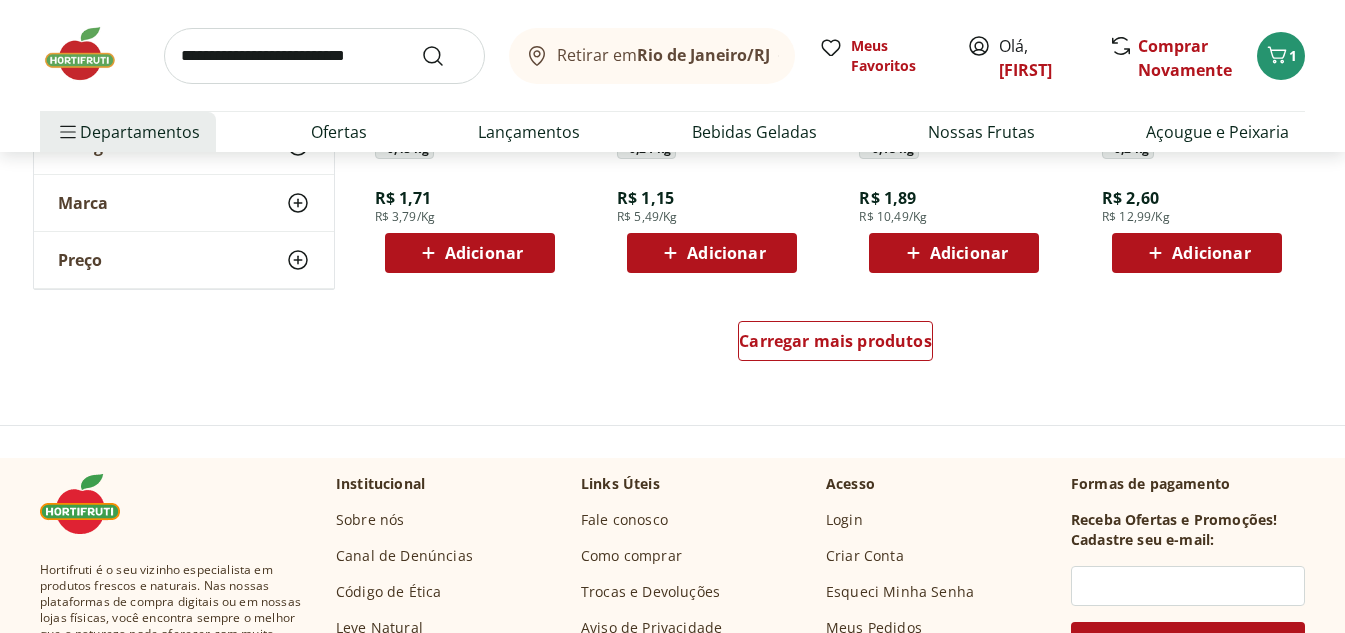 scroll, scrollTop: 2600, scrollLeft: 0, axis: vertical 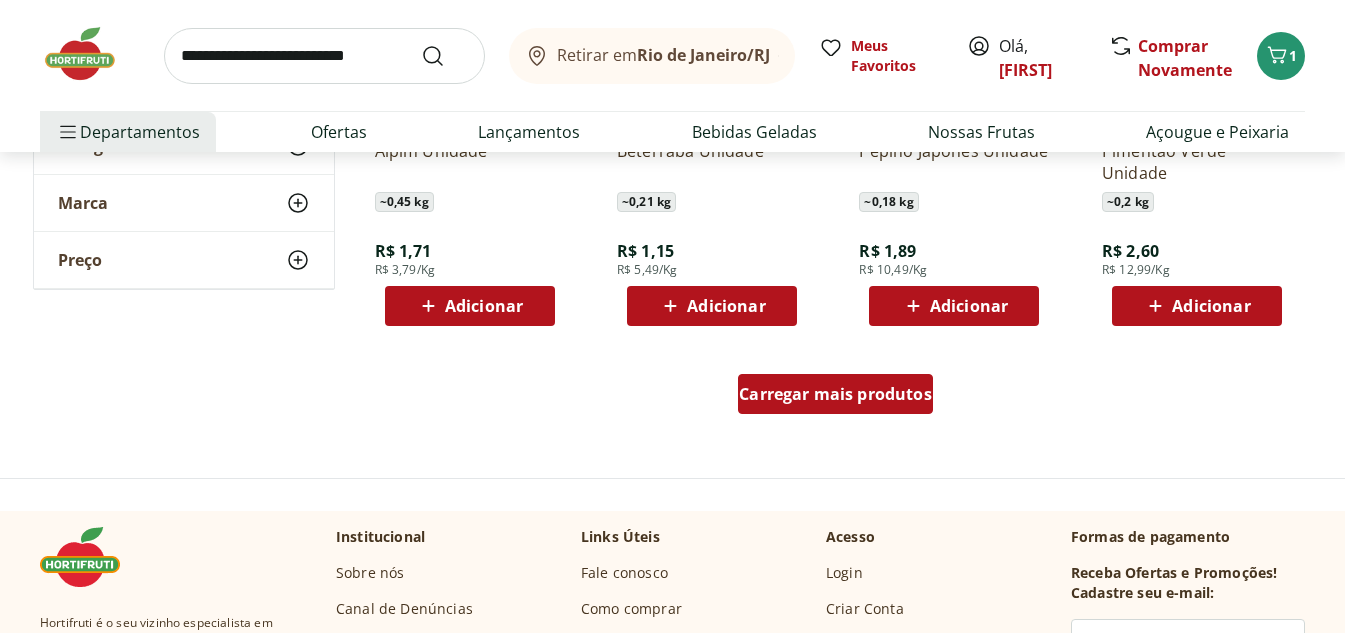 click on "Carregar mais produtos" at bounding box center (835, 394) 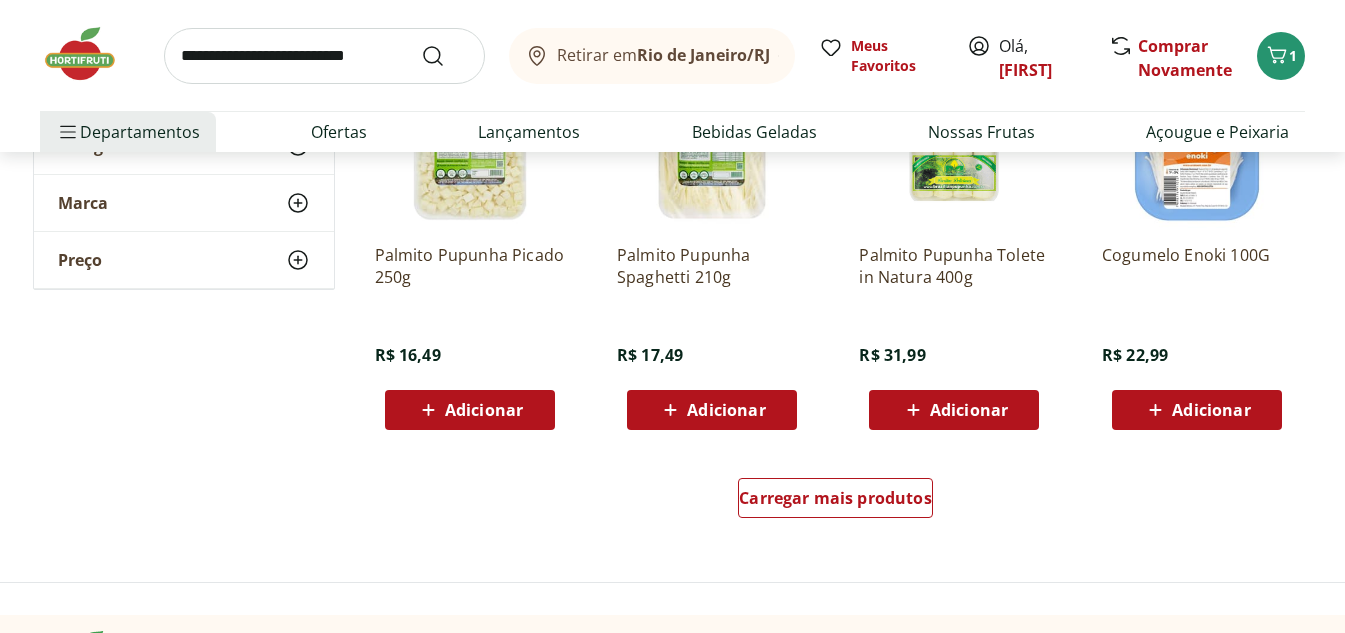 scroll, scrollTop: 4000, scrollLeft: 0, axis: vertical 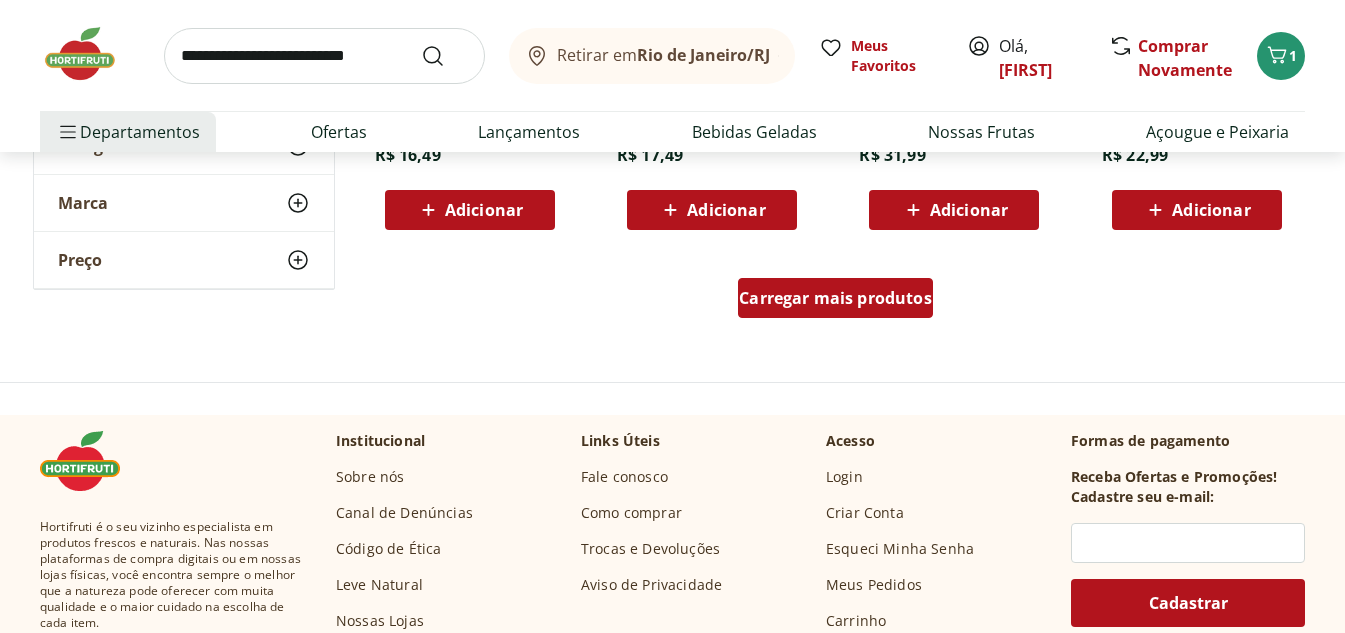 click on "Carregar mais produtos" at bounding box center (835, 298) 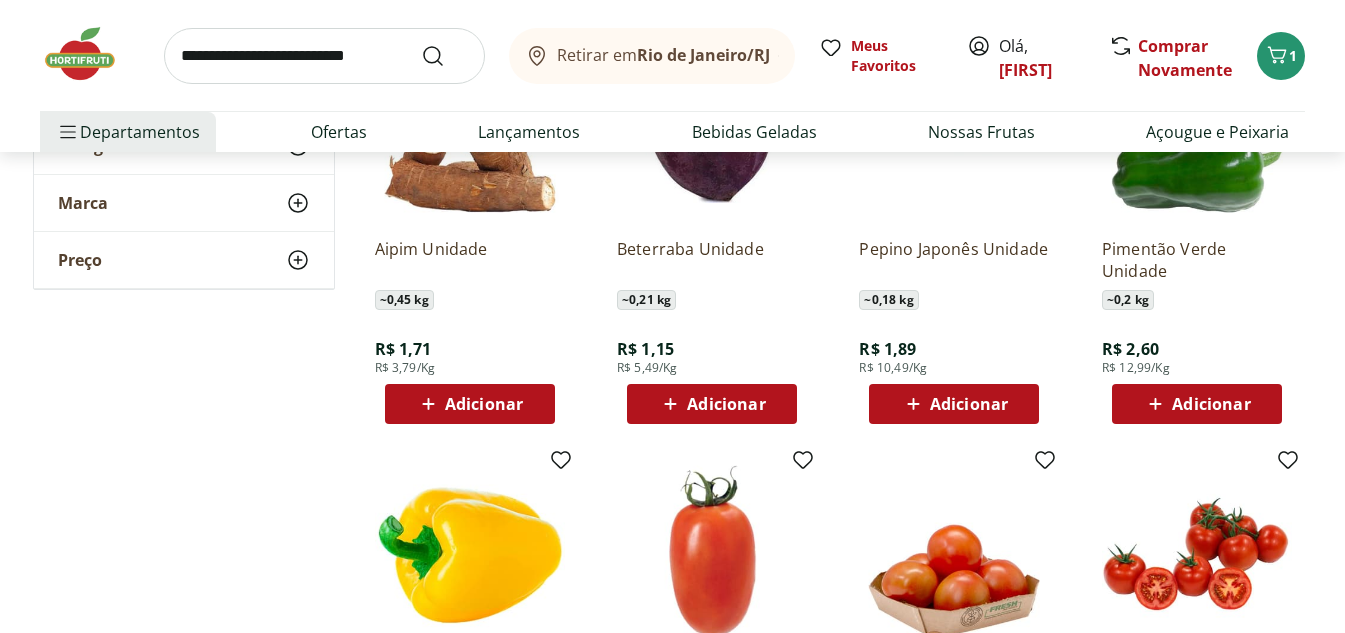 scroll, scrollTop: 2500, scrollLeft: 0, axis: vertical 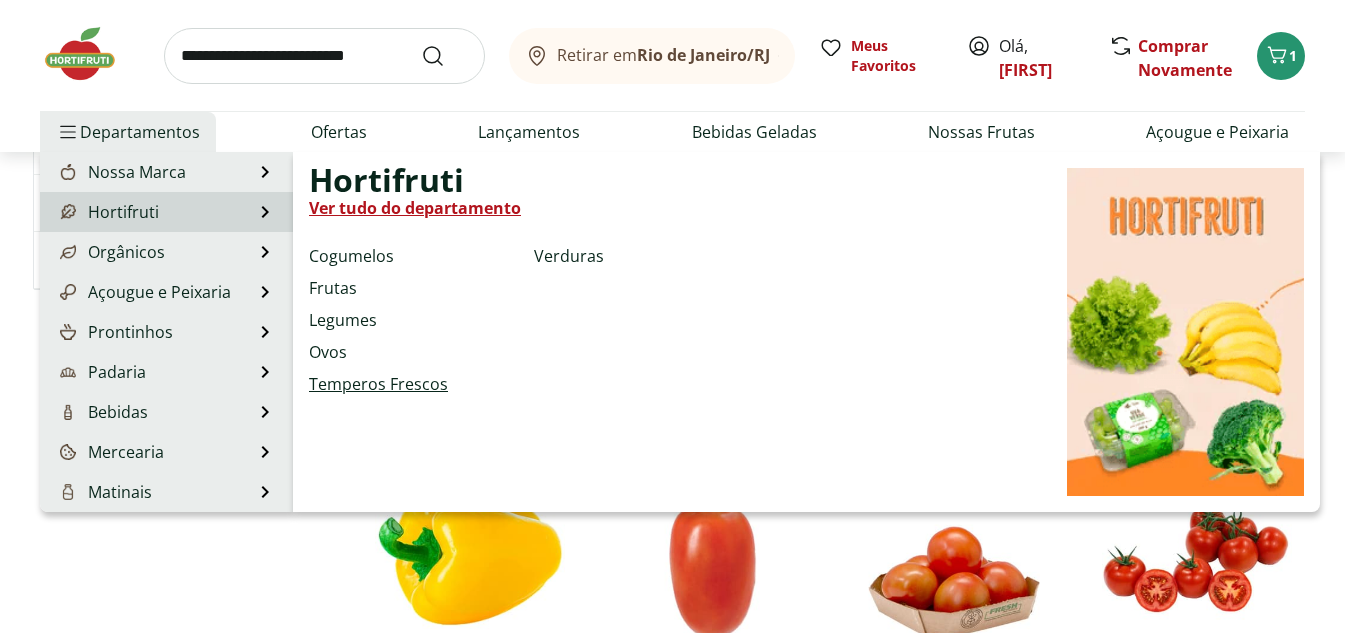 click on "Temperos Frescos" at bounding box center [378, 384] 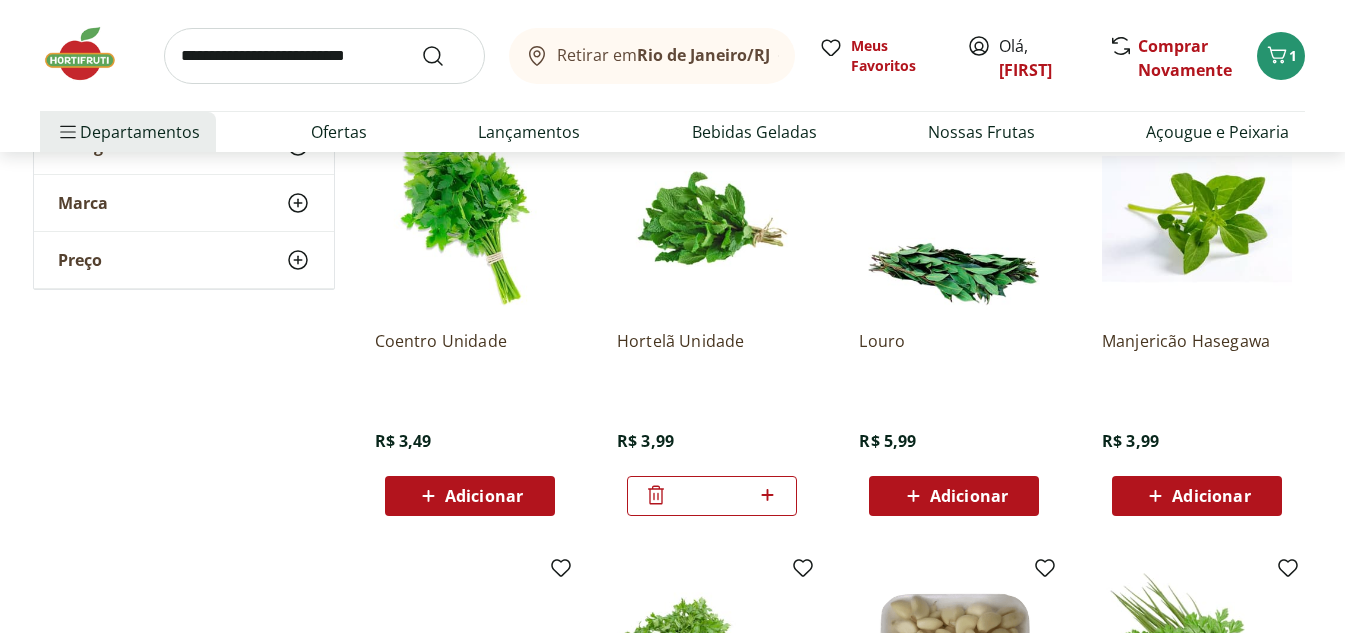 scroll, scrollTop: 700, scrollLeft: 0, axis: vertical 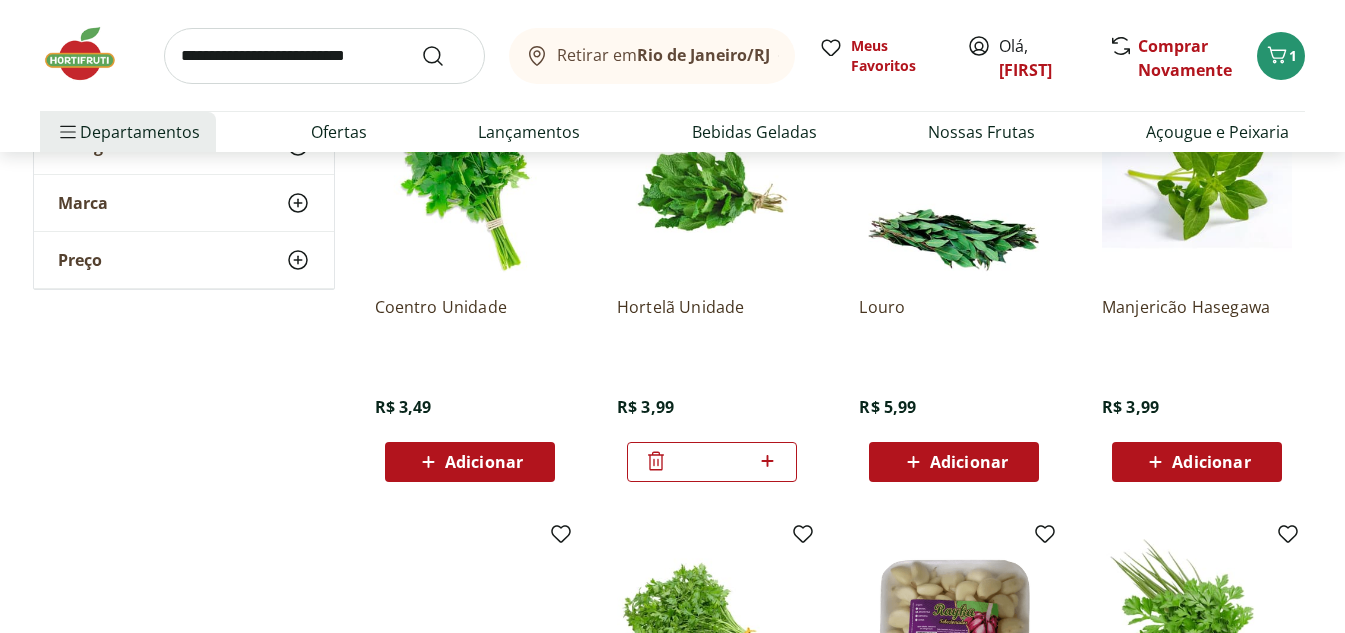 click 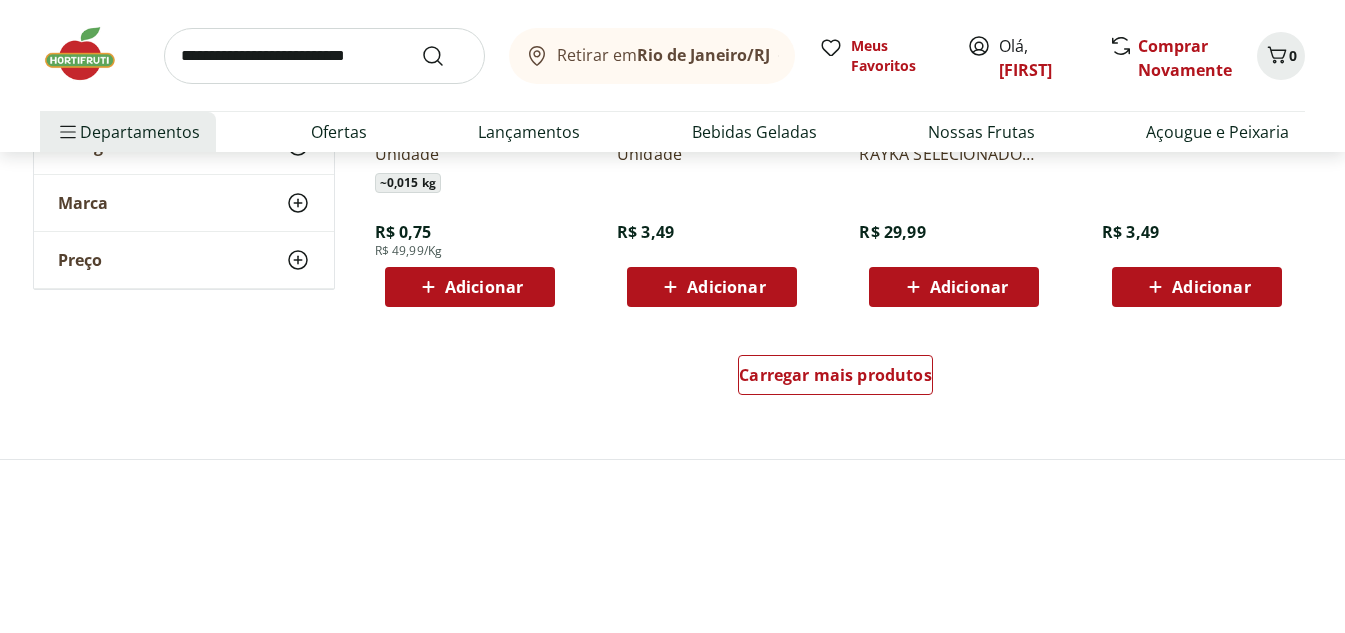 scroll, scrollTop: 1400, scrollLeft: 0, axis: vertical 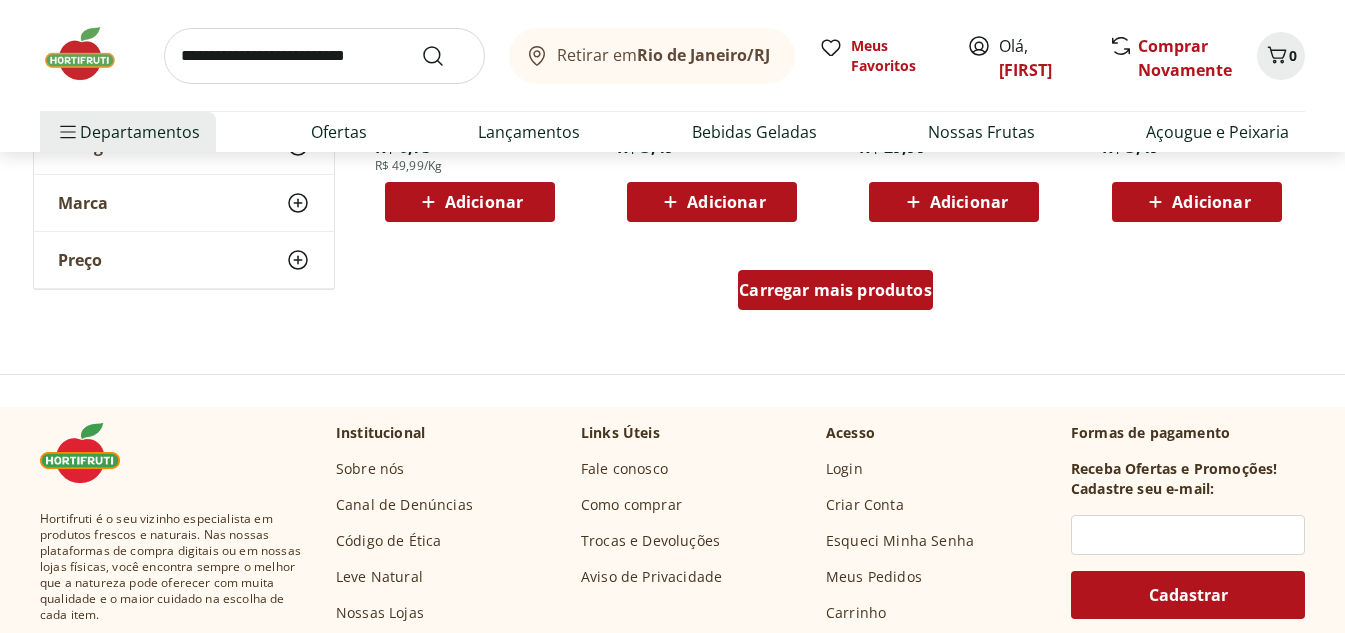 click on "Carregar mais produtos" at bounding box center (835, 290) 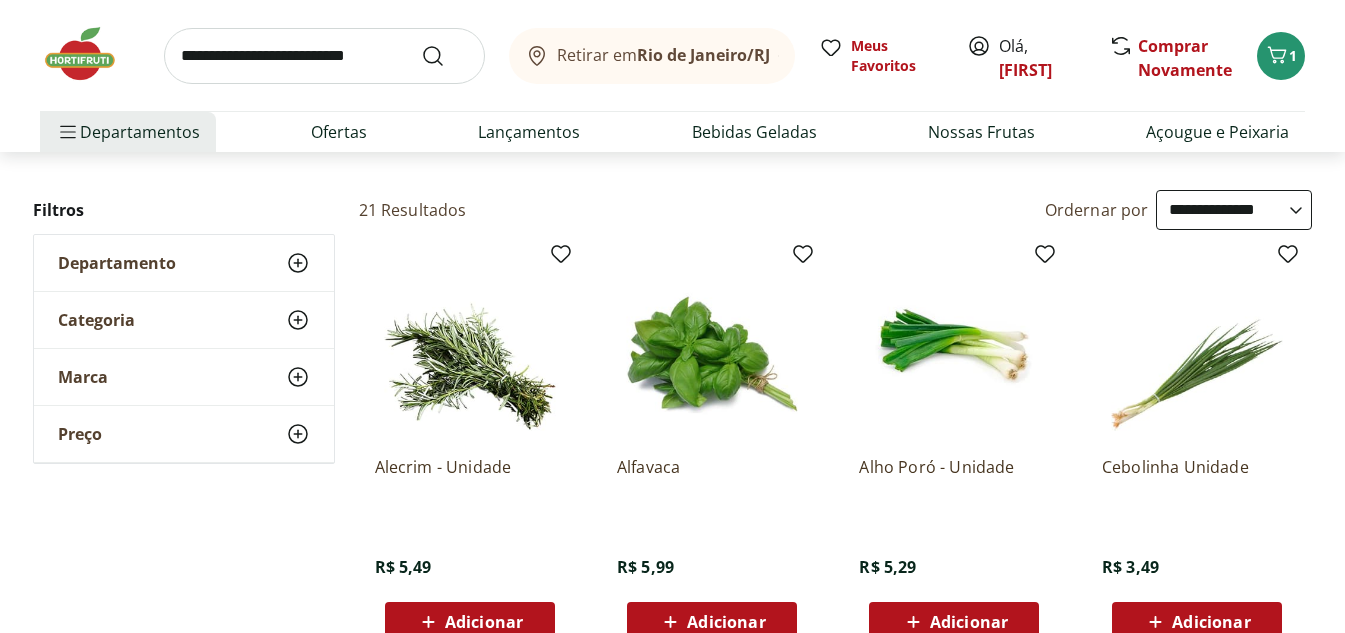 scroll, scrollTop: 0, scrollLeft: 0, axis: both 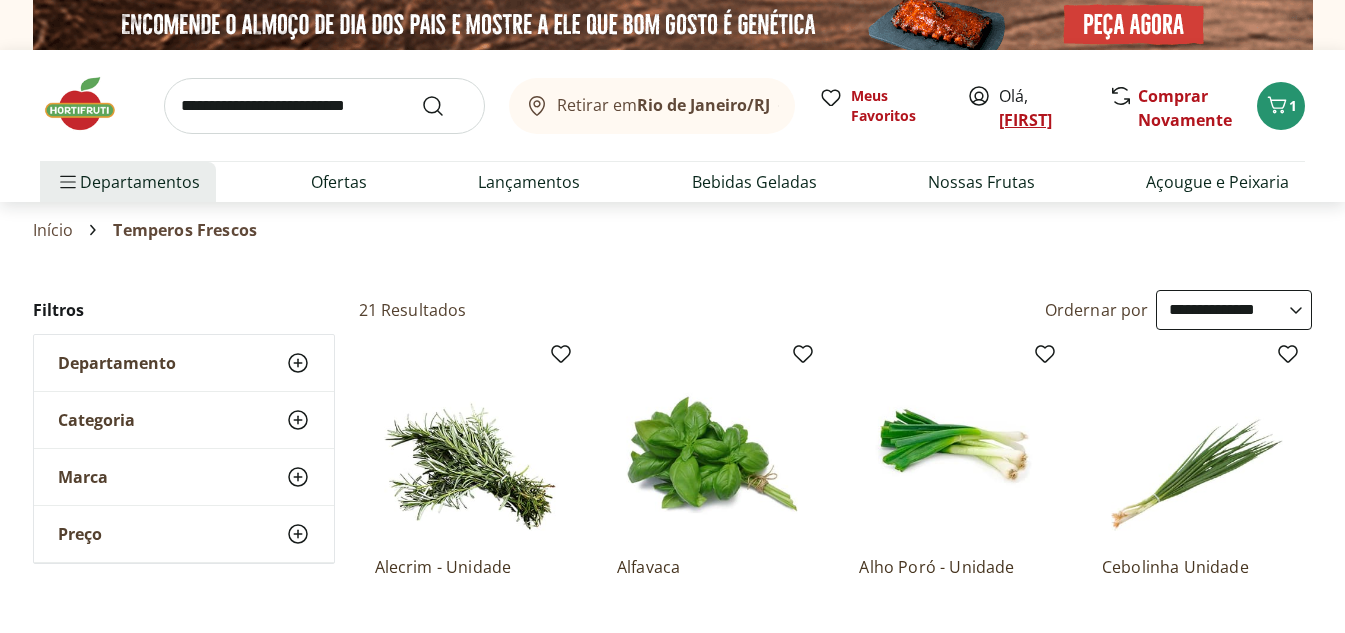 click on "[FIRST]" at bounding box center (1025, 120) 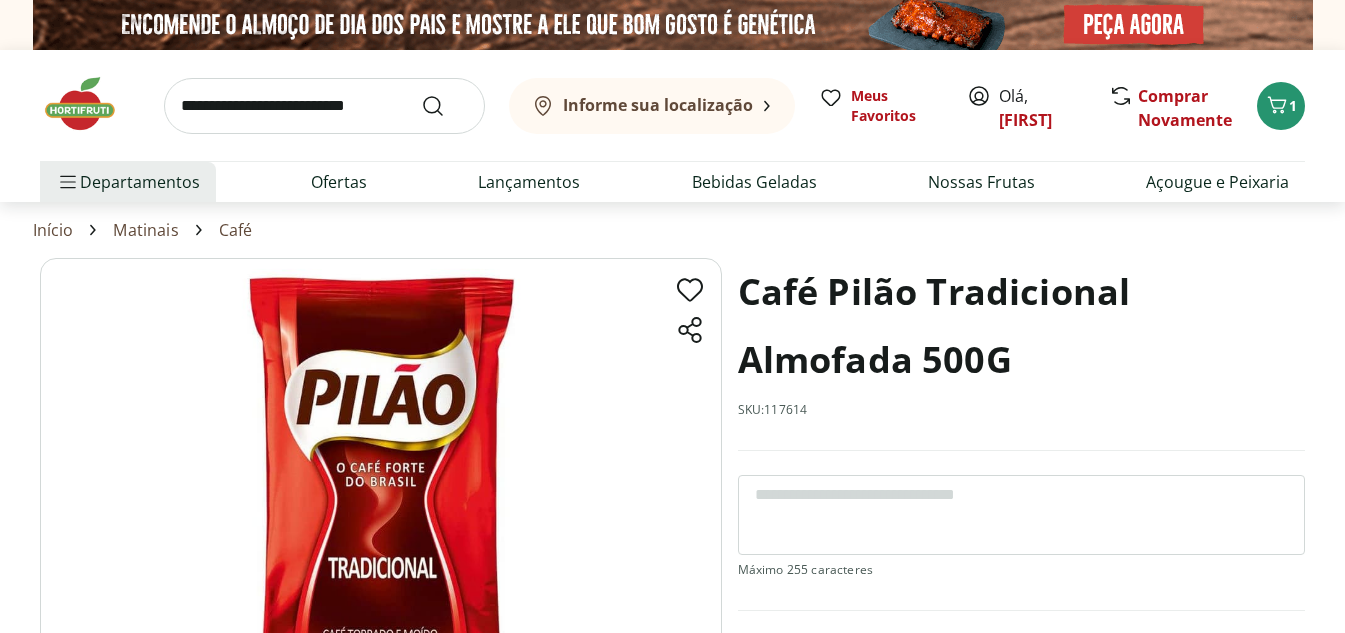 scroll, scrollTop: 0, scrollLeft: 0, axis: both 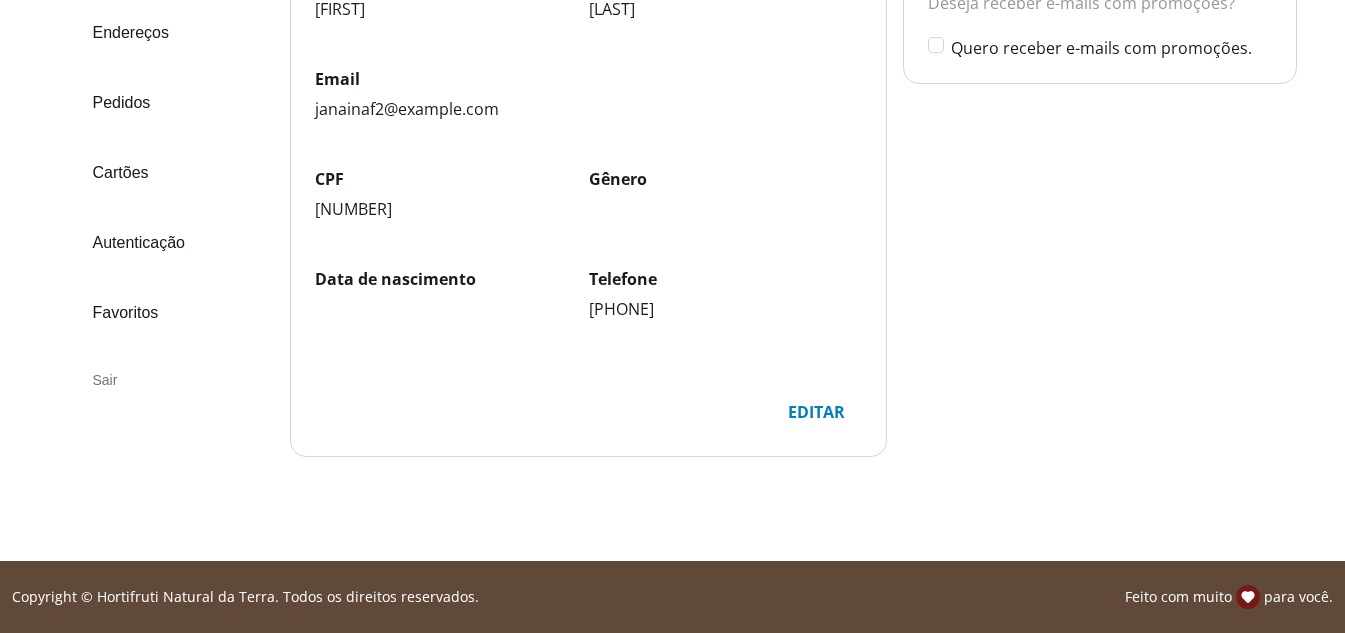 click on "Sair" at bounding box center (173, 380) 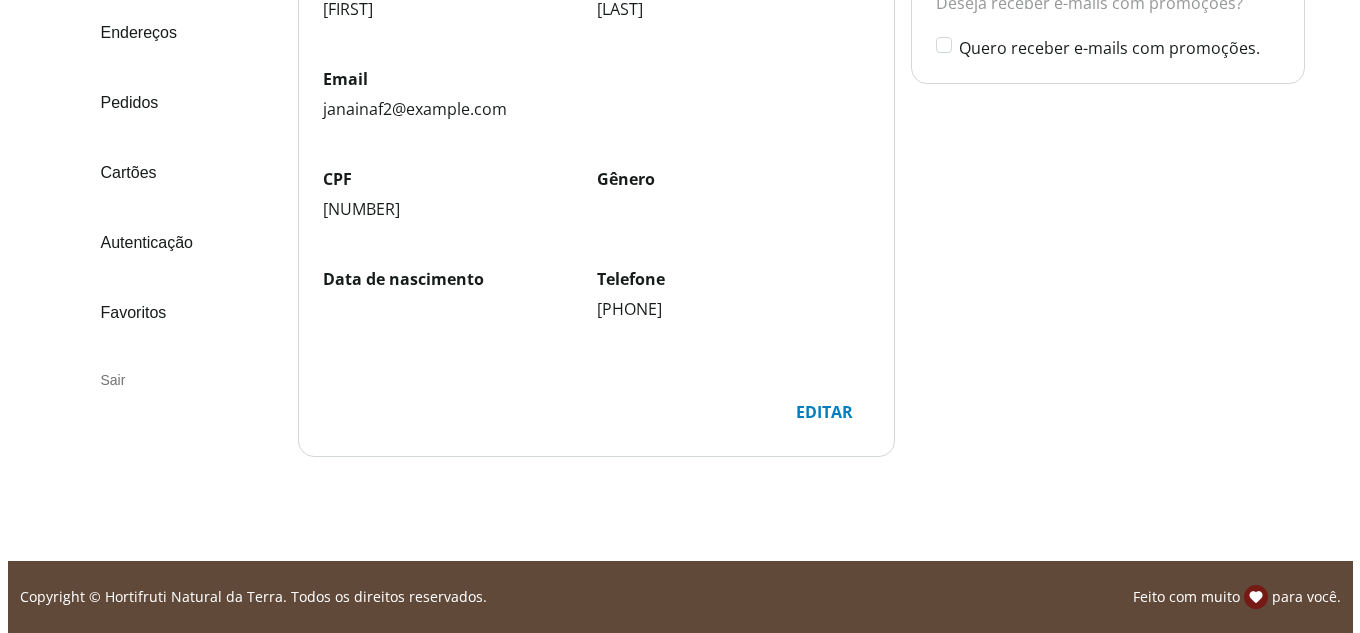 scroll, scrollTop: 0, scrollLeft: 0, axis: both 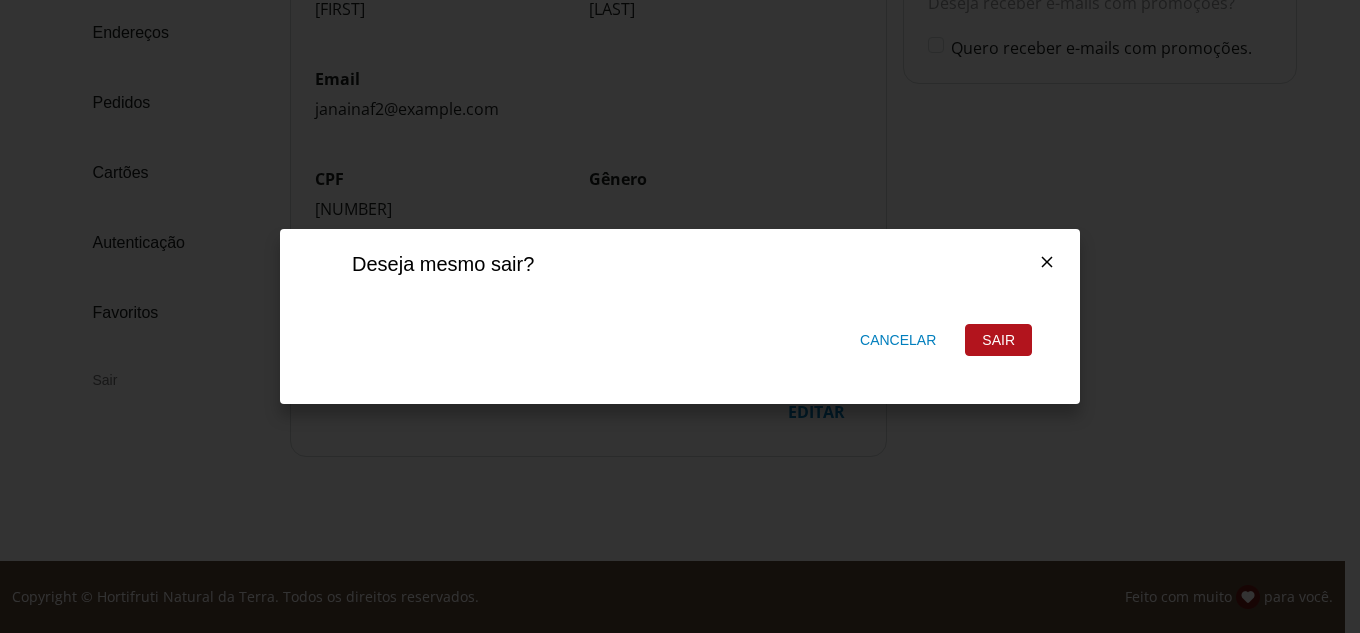 click on "Sair" at bounding box center [998, 340] 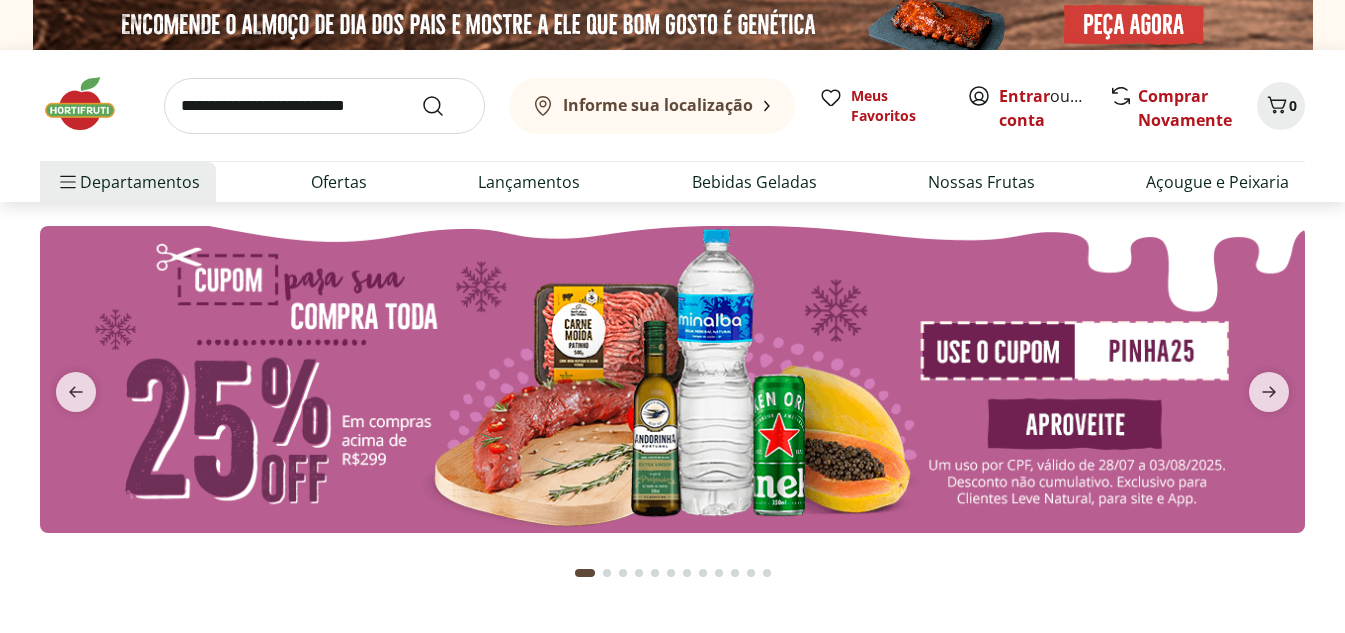 scroll, scrollTop: 0, scrollLeft: 0, axis: both 